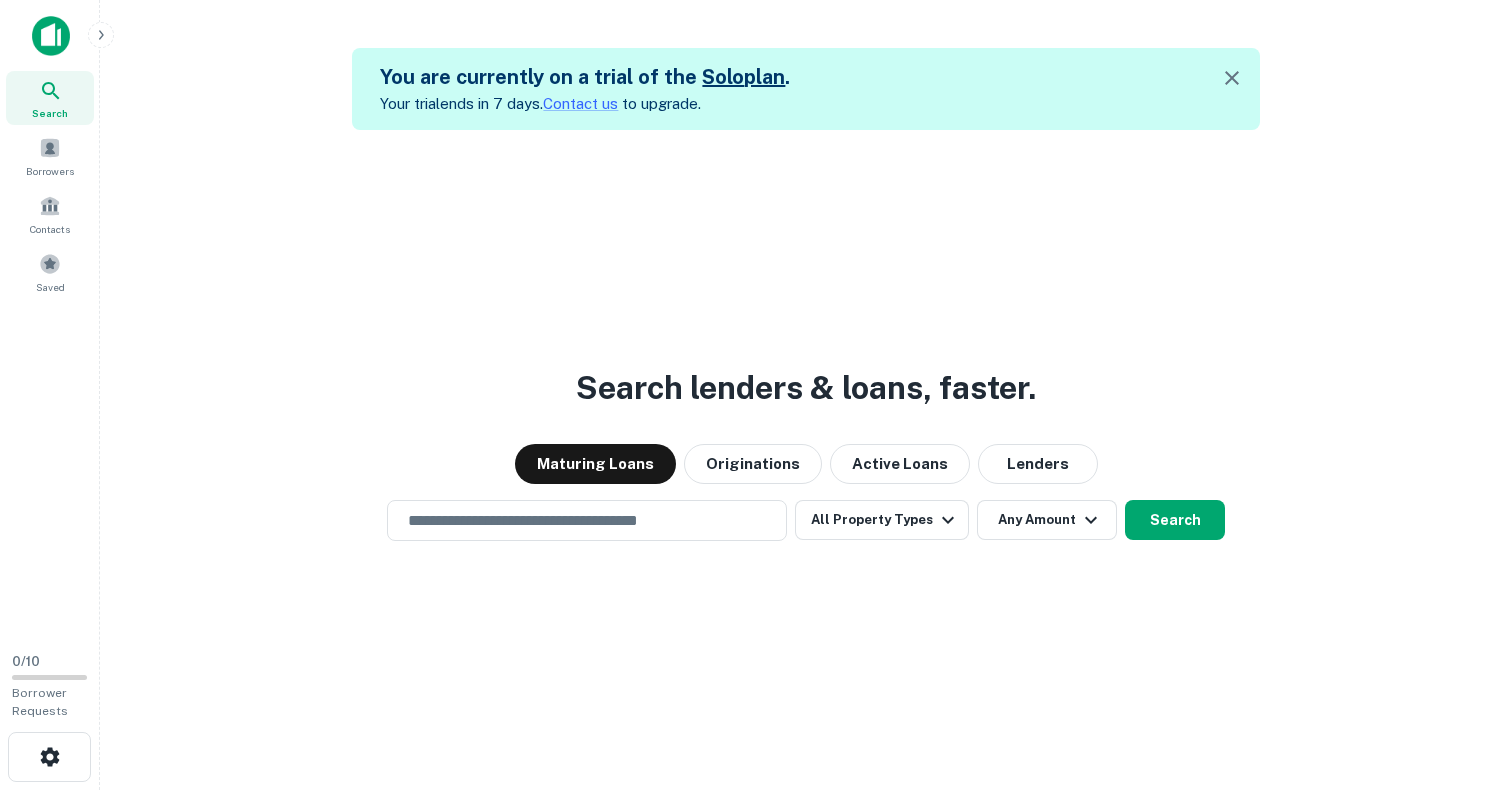 scroll, scrollTop: 0, scrollLeft: 0, axis: both 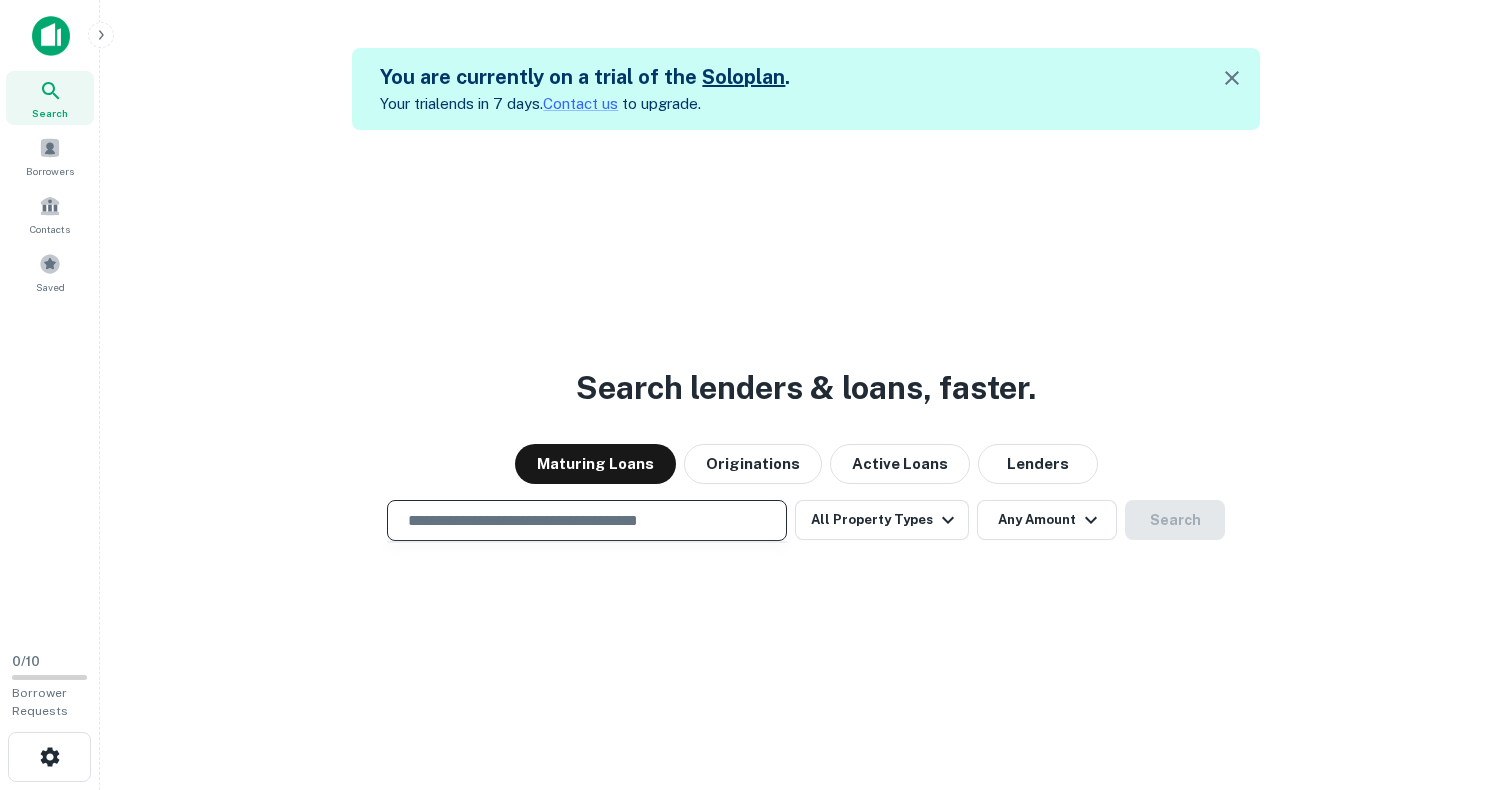click at bounding box center [587, 520] 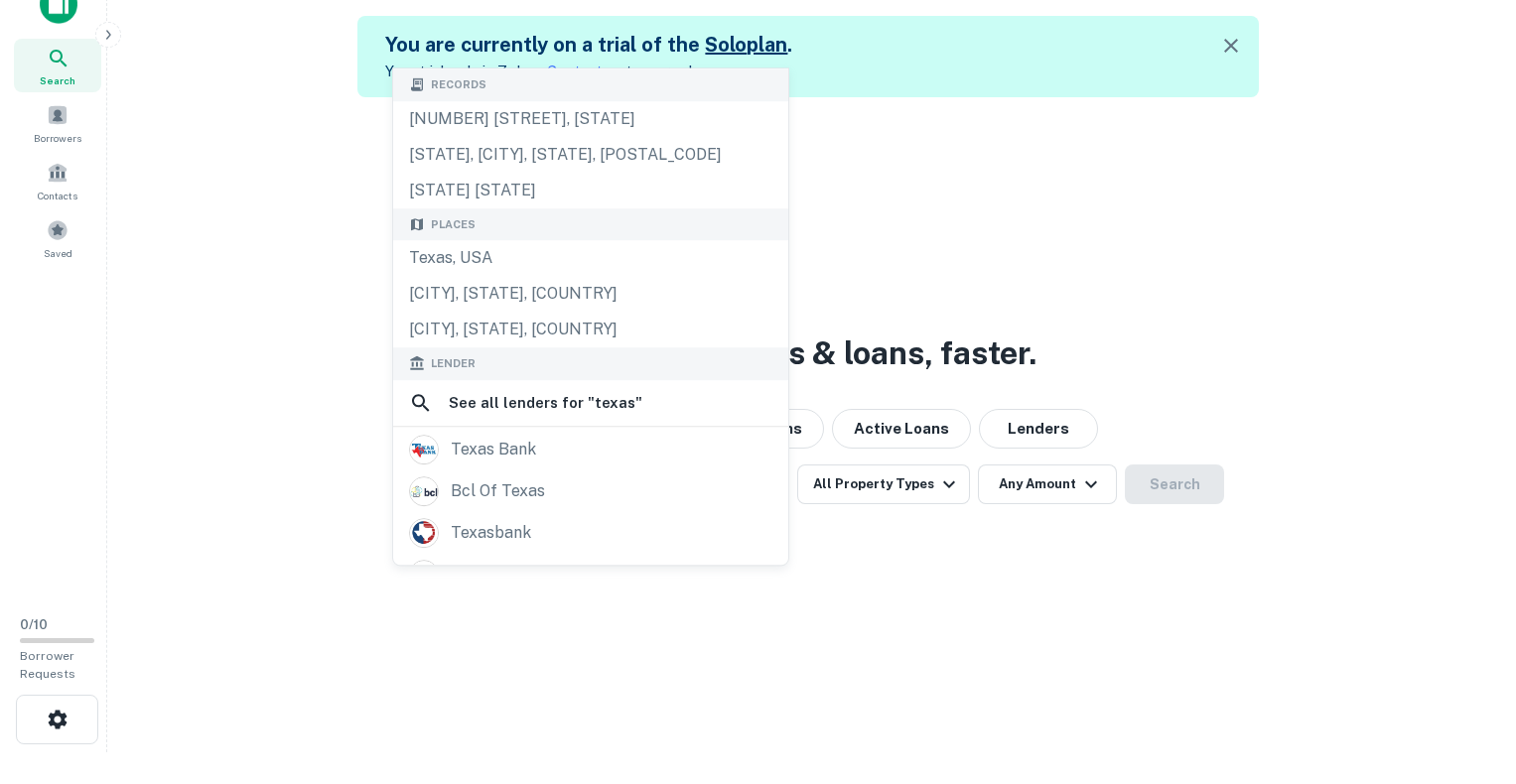 scroll, scrollTop: 0, scrollLeft: 0, axis: both 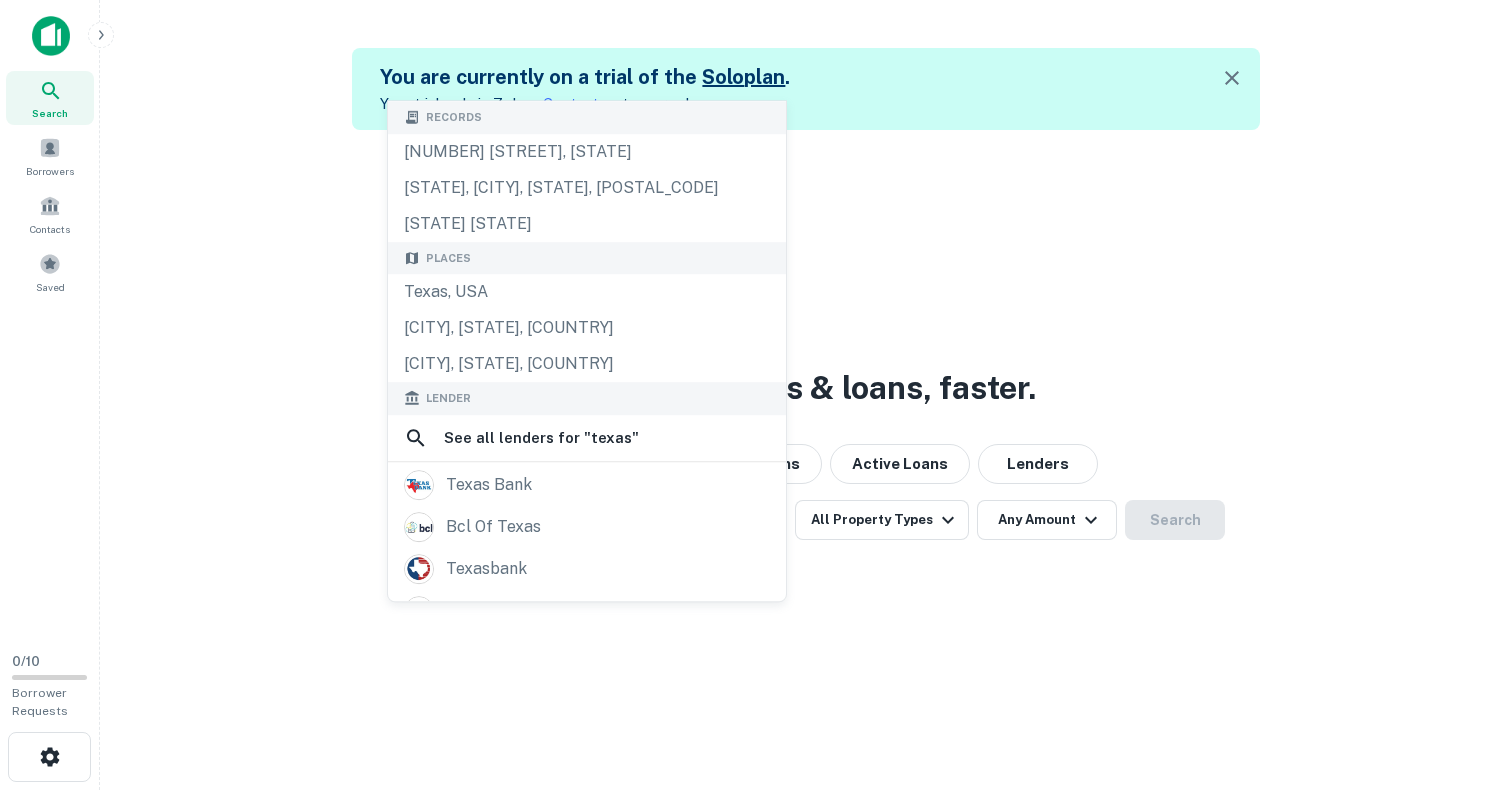 click on "Records 205 [STREET], [STATE] [STATE], [CITY], [STATE], [POSTAL_CODE] [STREET], [STATE] Places [STATE], [COUNTRY] [CITY], [STATE], [COUNTRY] [CITY], [STATE], [COUNTRY] Lender See all lenders for " [STATE] " [STATE] Bank [STATE] [STATE] [STATE] [STATE] [STATE] [STATE] [STATE] [STATE] All Property Types Any Amount Search" at bounding box center (806, 525) 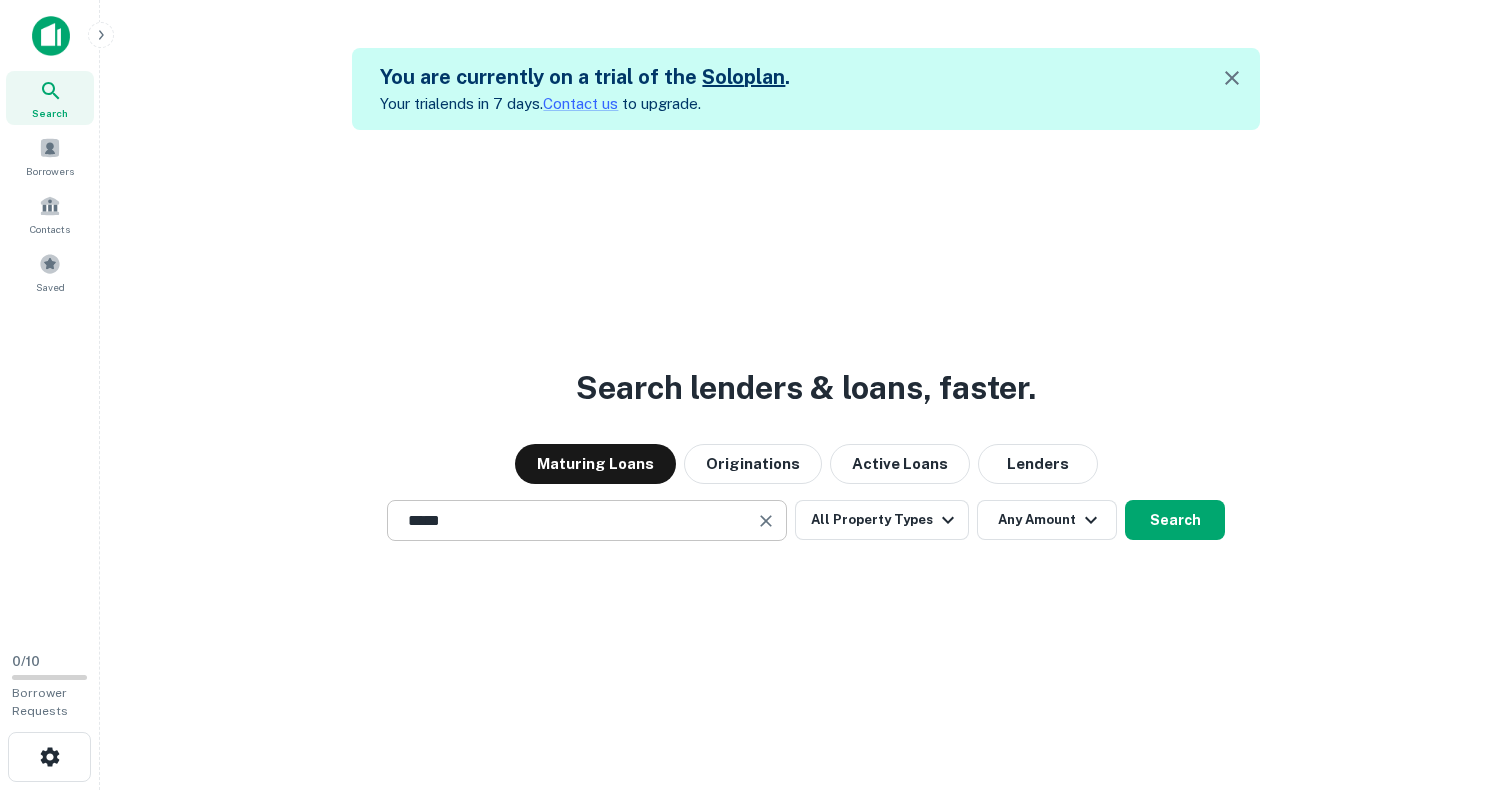 click on "*****" at bounding box center [572, 520] 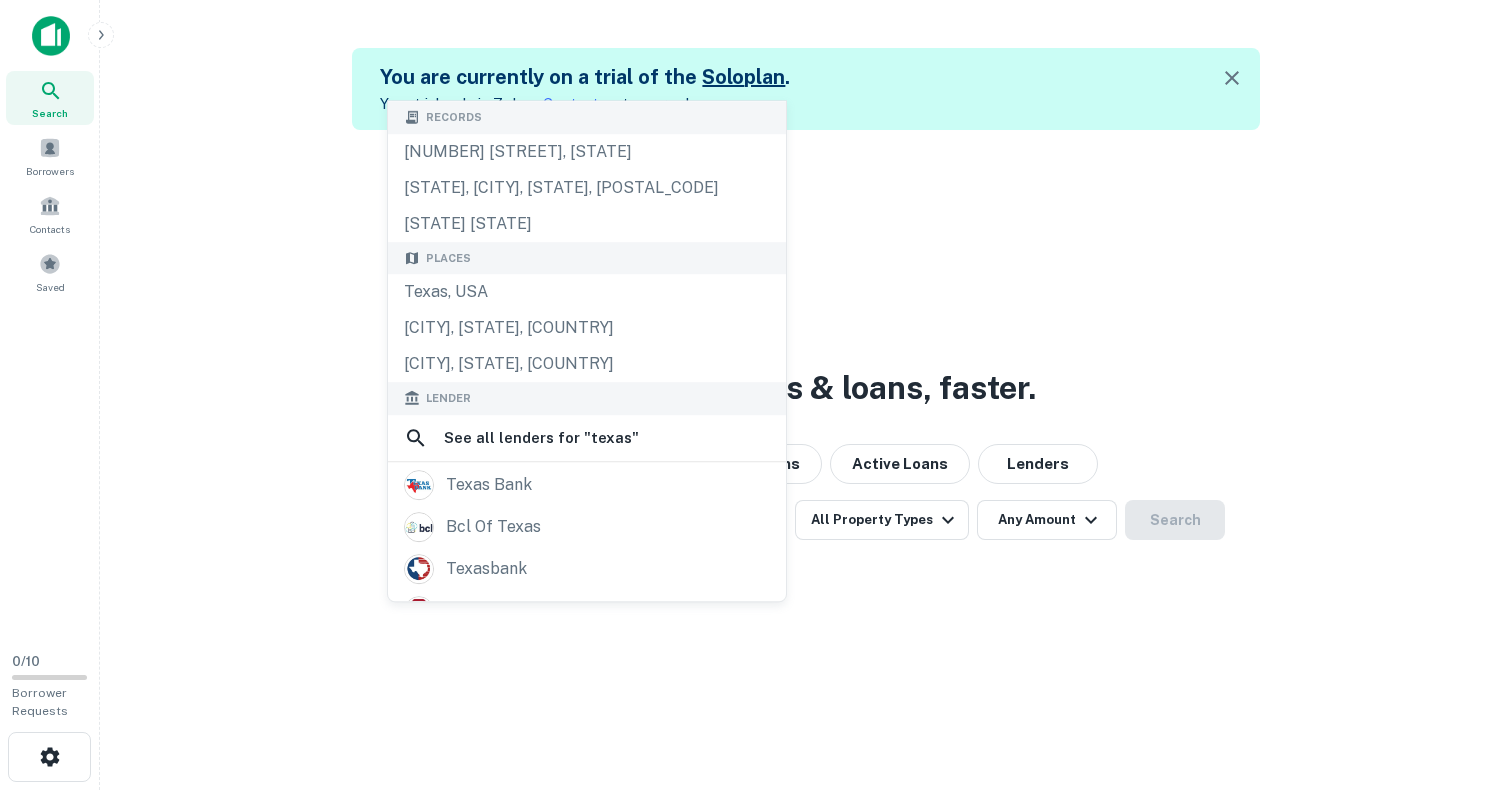 click on "Search lenders & loans, faster. Maturing Loans Originations Active Loans Lenders ***** ​ Records 205 [STREET], [STATE] [STATE], [CITY], [STATE], [POSTAL_CODE] [STREET] [STATE] [STATE] [CITY], [STATE] [CITY], [STATE] [STATE] [STATE] [STATE] [STATE] [STATE] [STATE] [STATE] [STATE] [STATE] [STATE] All Property Types Any Amount Search" at bounding box center (806, 525) 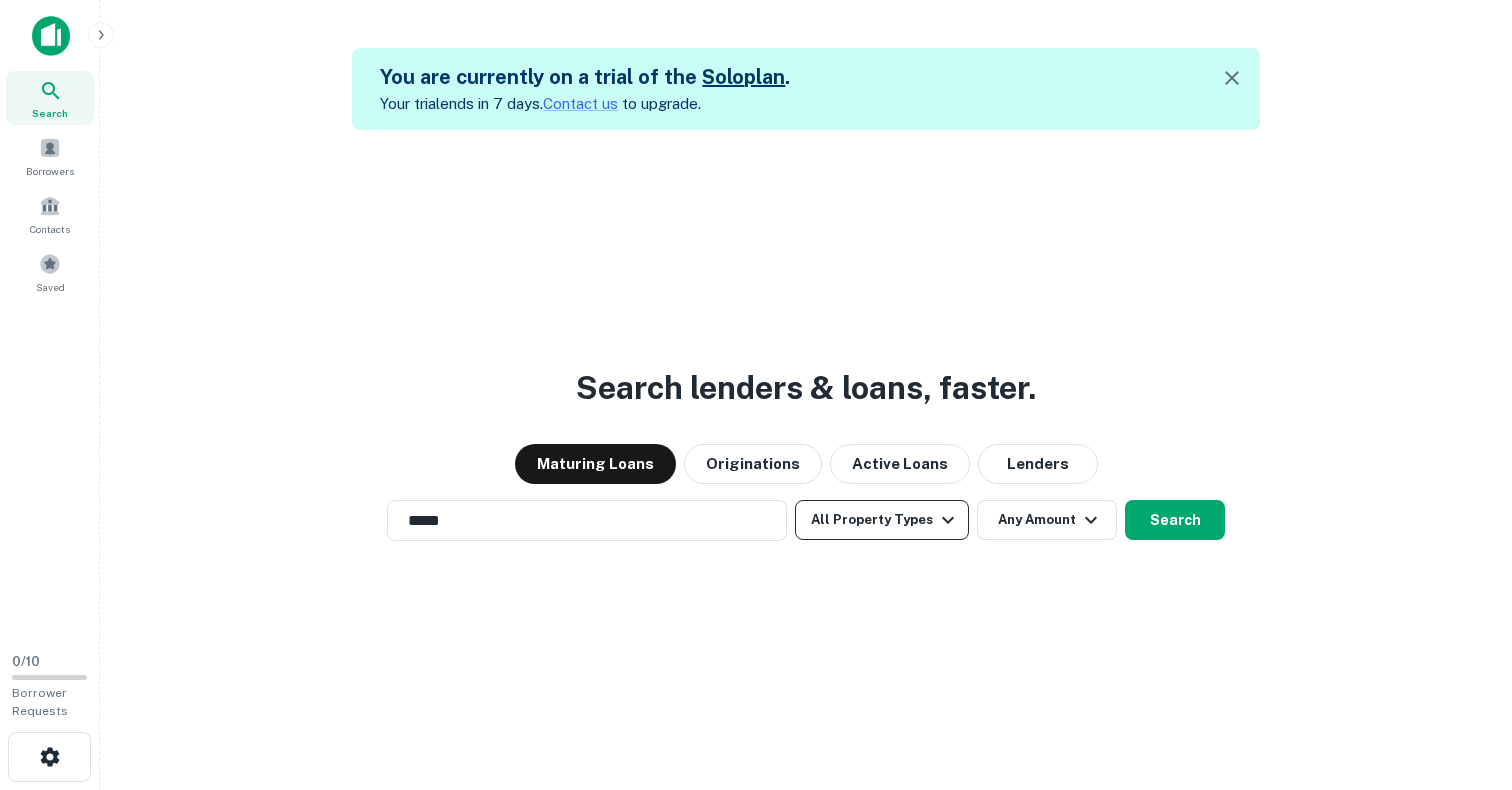 click on "All Property Types" at bounding box center (882, 520) 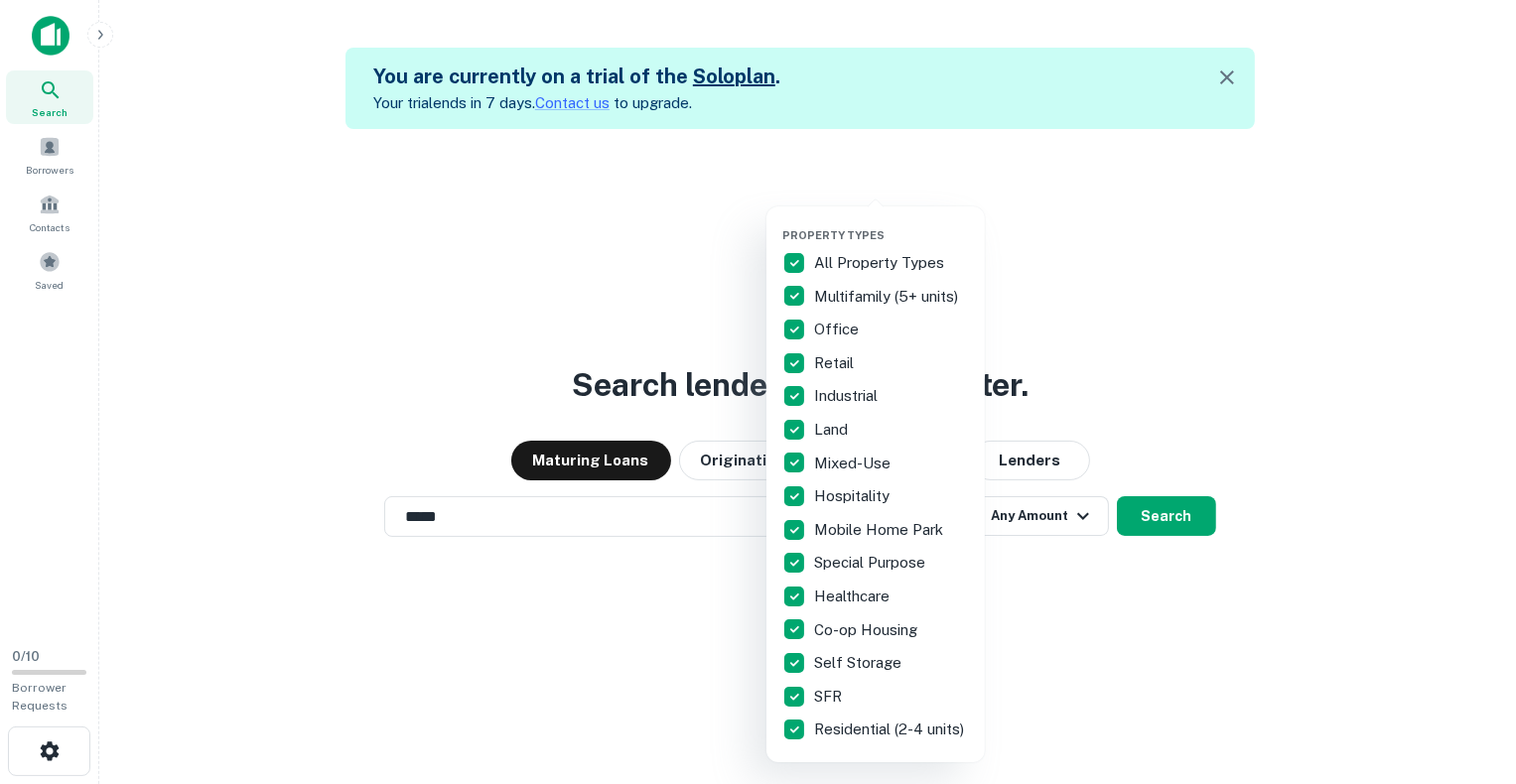 click at bounding box center [758, 392] 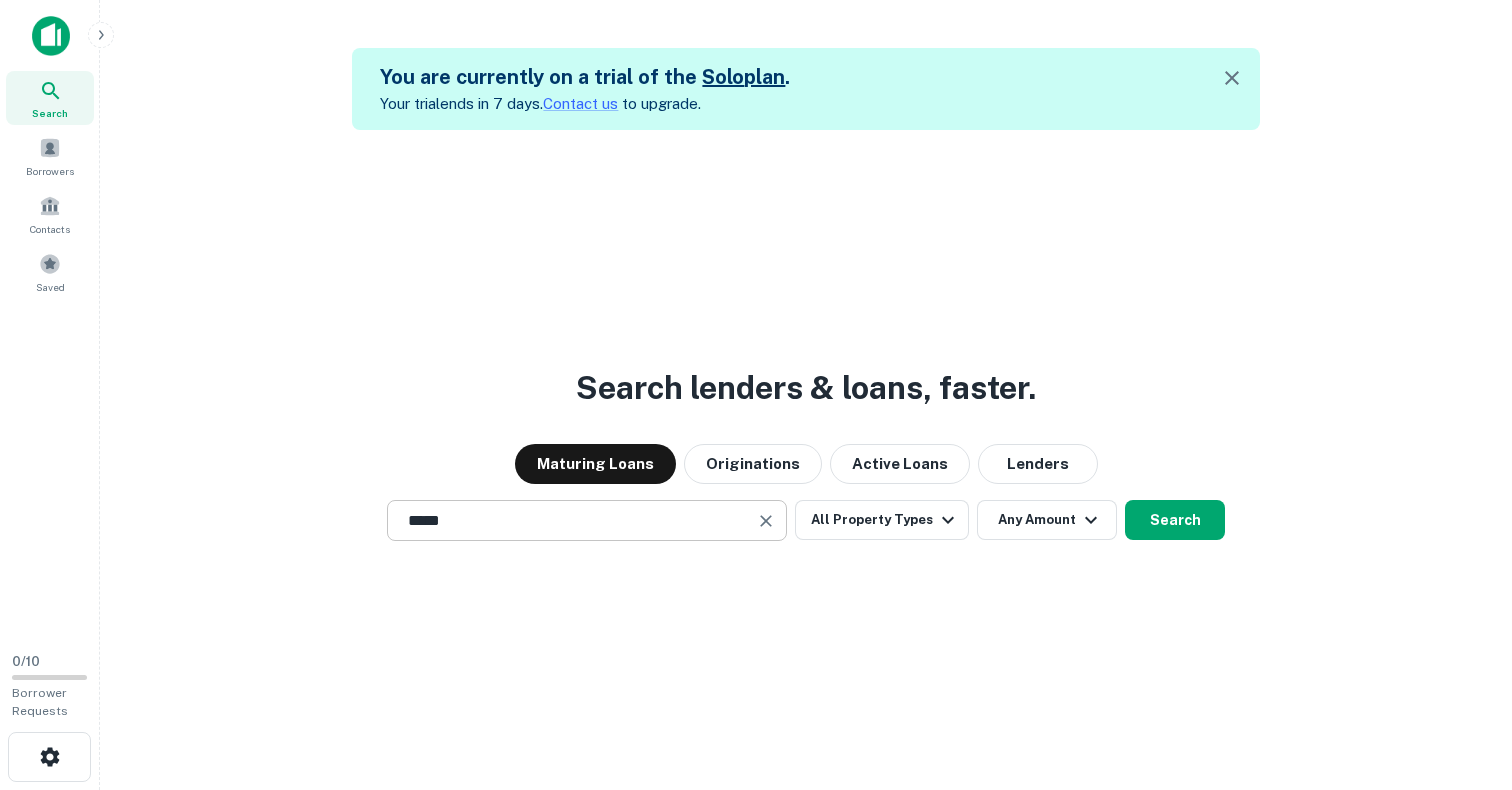 click on "*****" at bounding box center (572, 520) 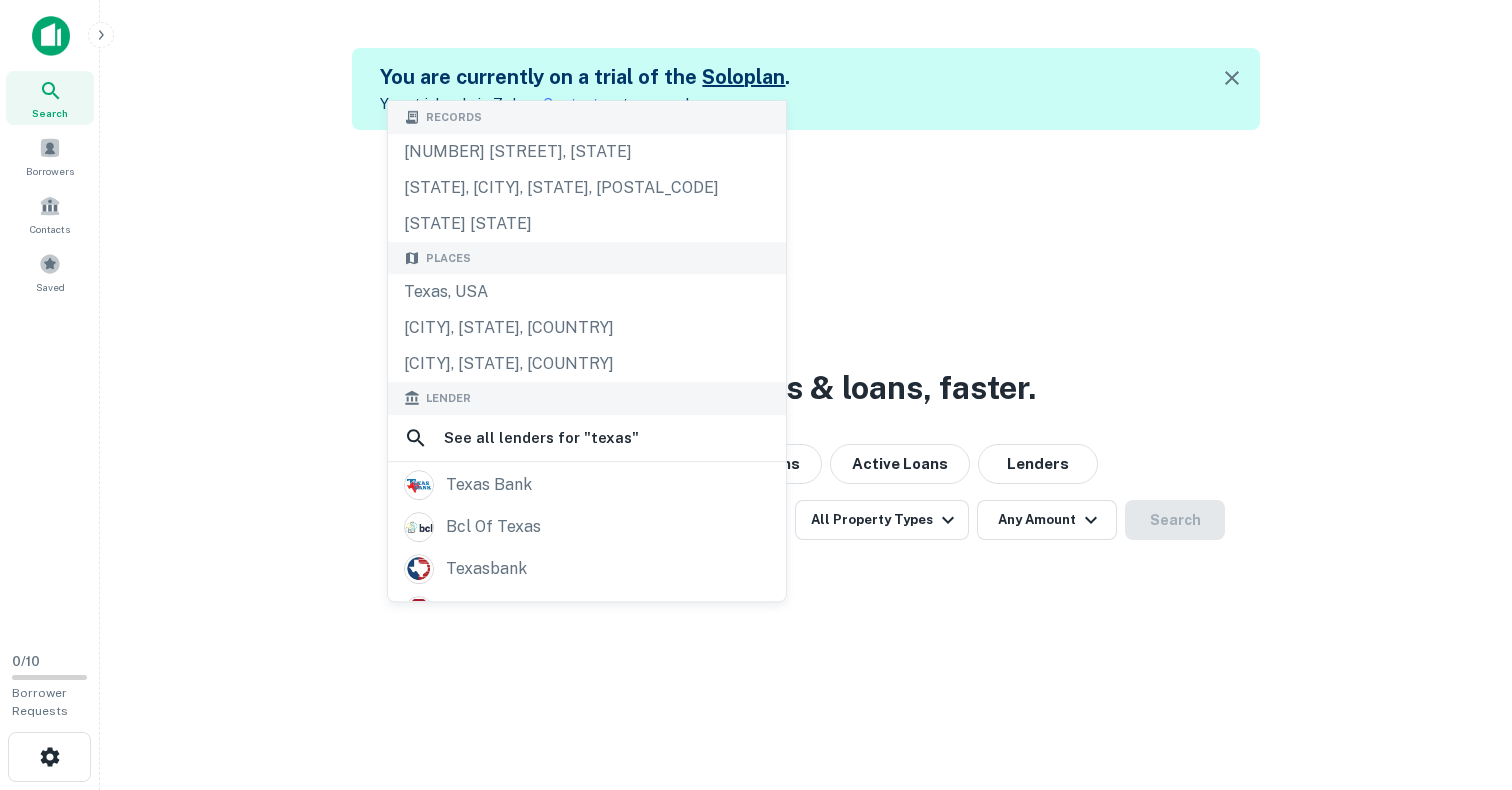 click on "***** Records [CITY], [STATE], USA [CITY], [STATE], USA [CITY], [STATE], USA [COMPANY_NAME] See all lenders for " [COMPANY_NAME] " [COMPANY_NAME] [COMPANY_NAME] [COMPANY_NAME] [COMPANY_NAME] [COMPANY_NAME] [COMPANY_NAME] [COMPANY_NAME] All Property Types Any Amount Search" at bounding box center (806, 520) 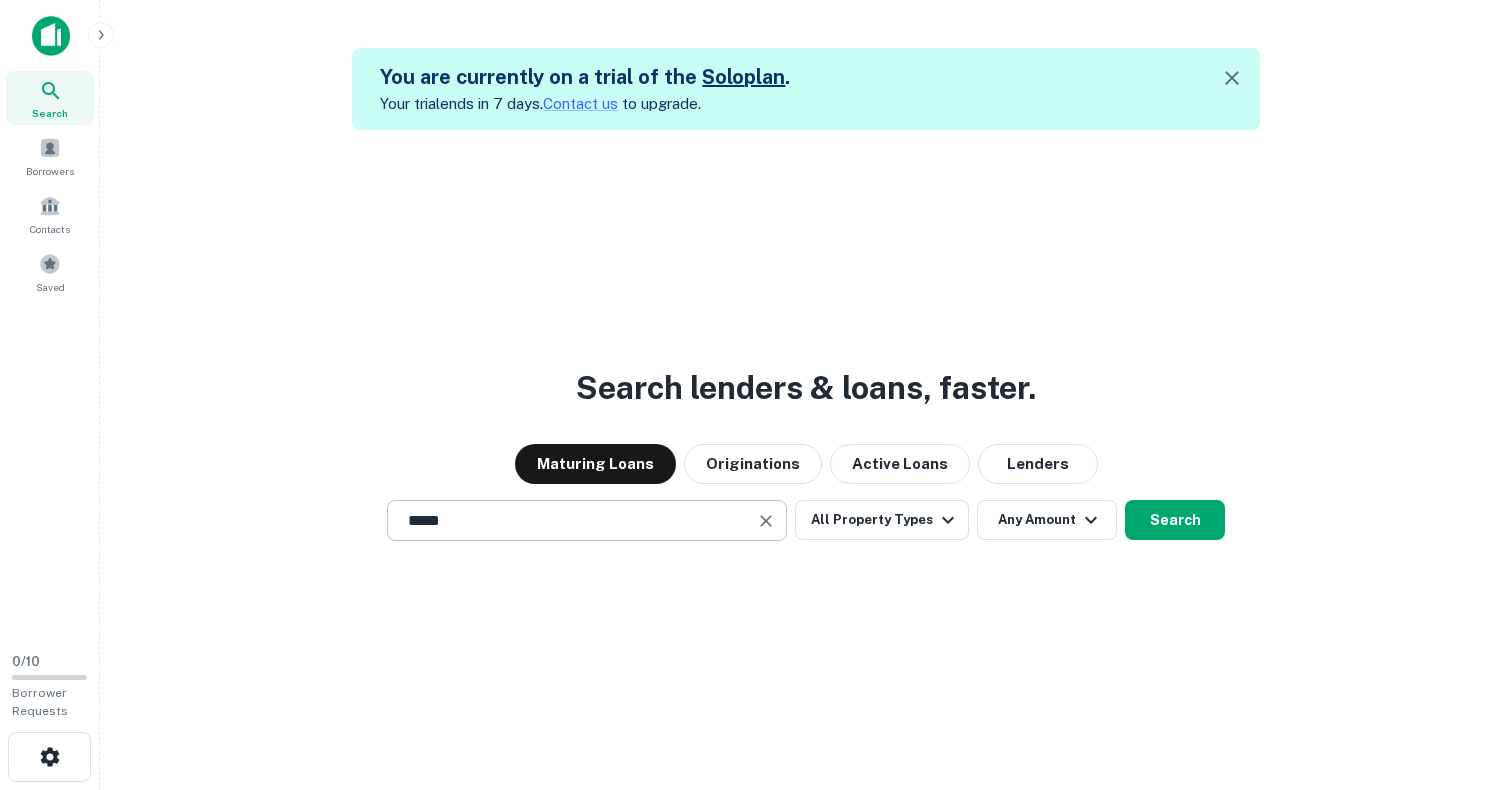 click on "*****" at bounding box center [572, 520] 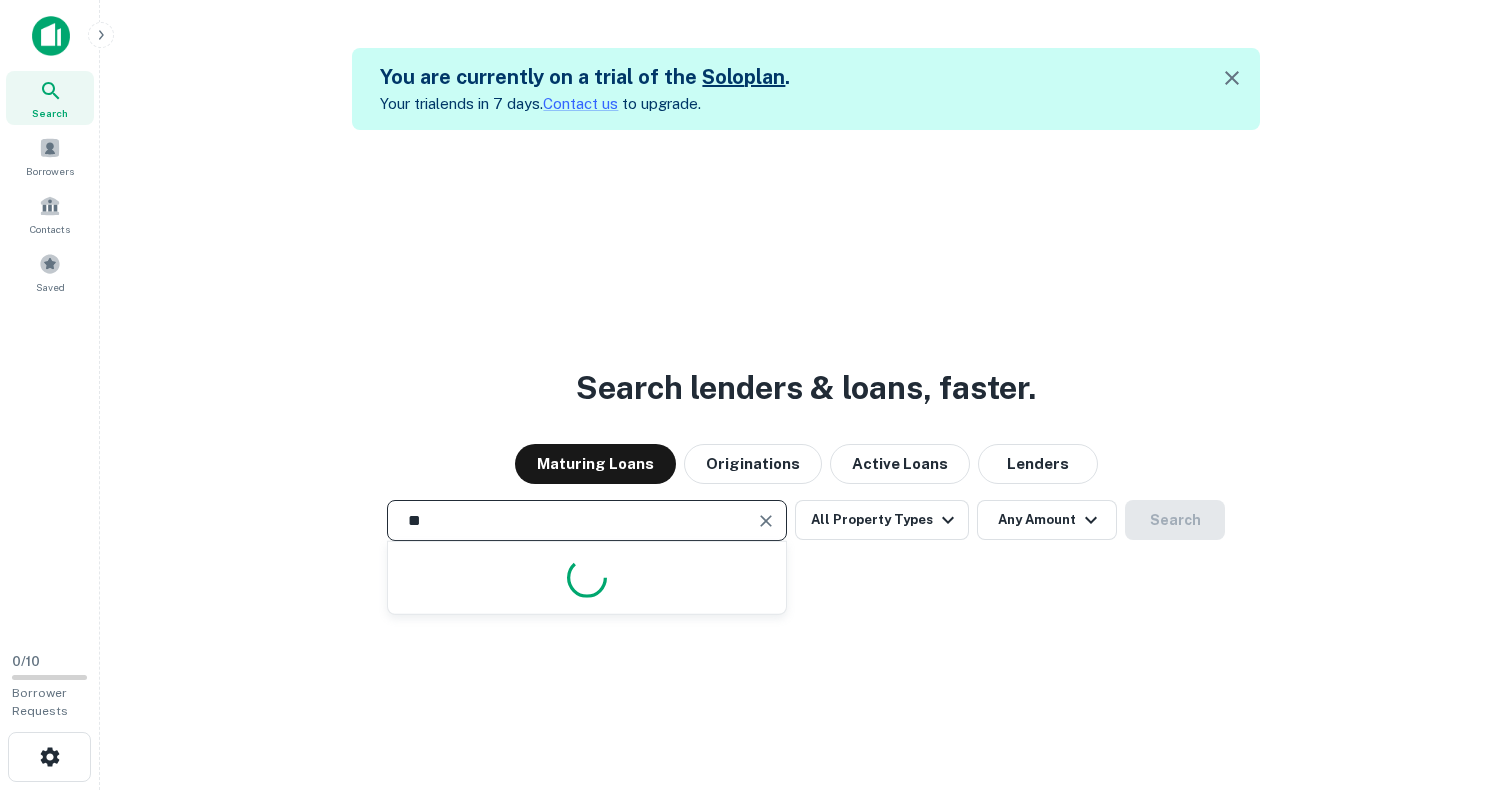 type on "*" 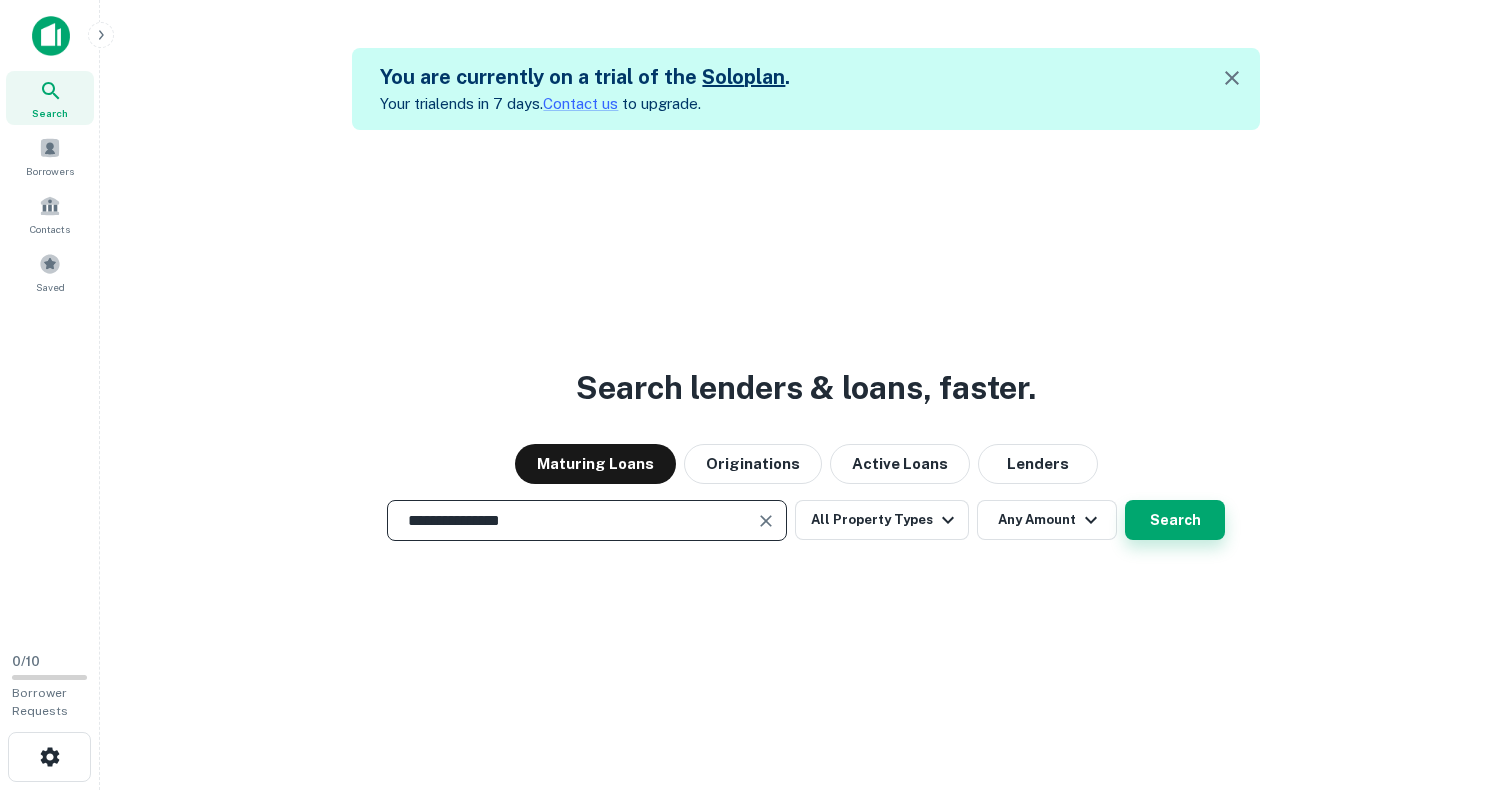 type on "**********" 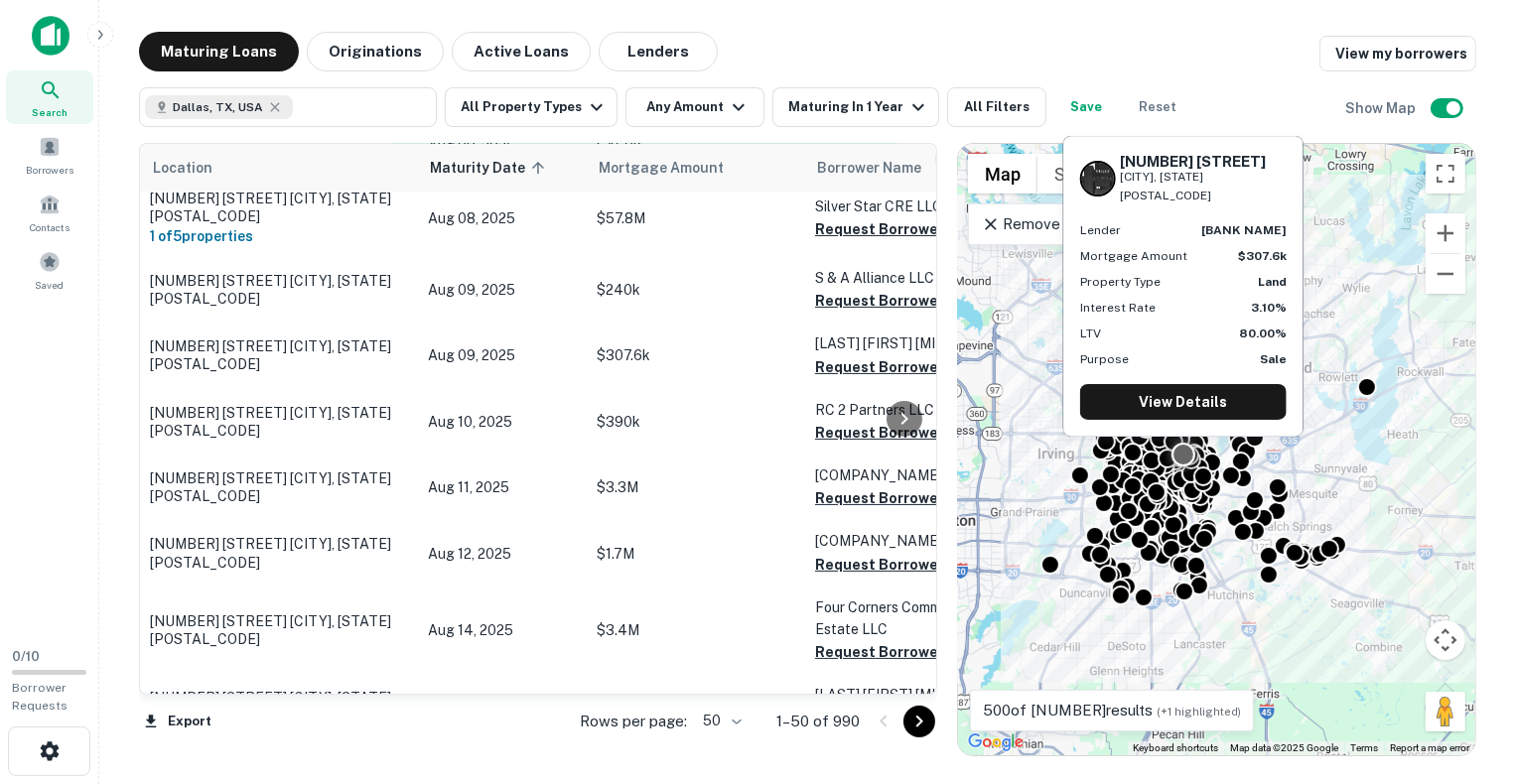 scroll, scrollTop: 397, scrollLeft: 0, axis: vertical 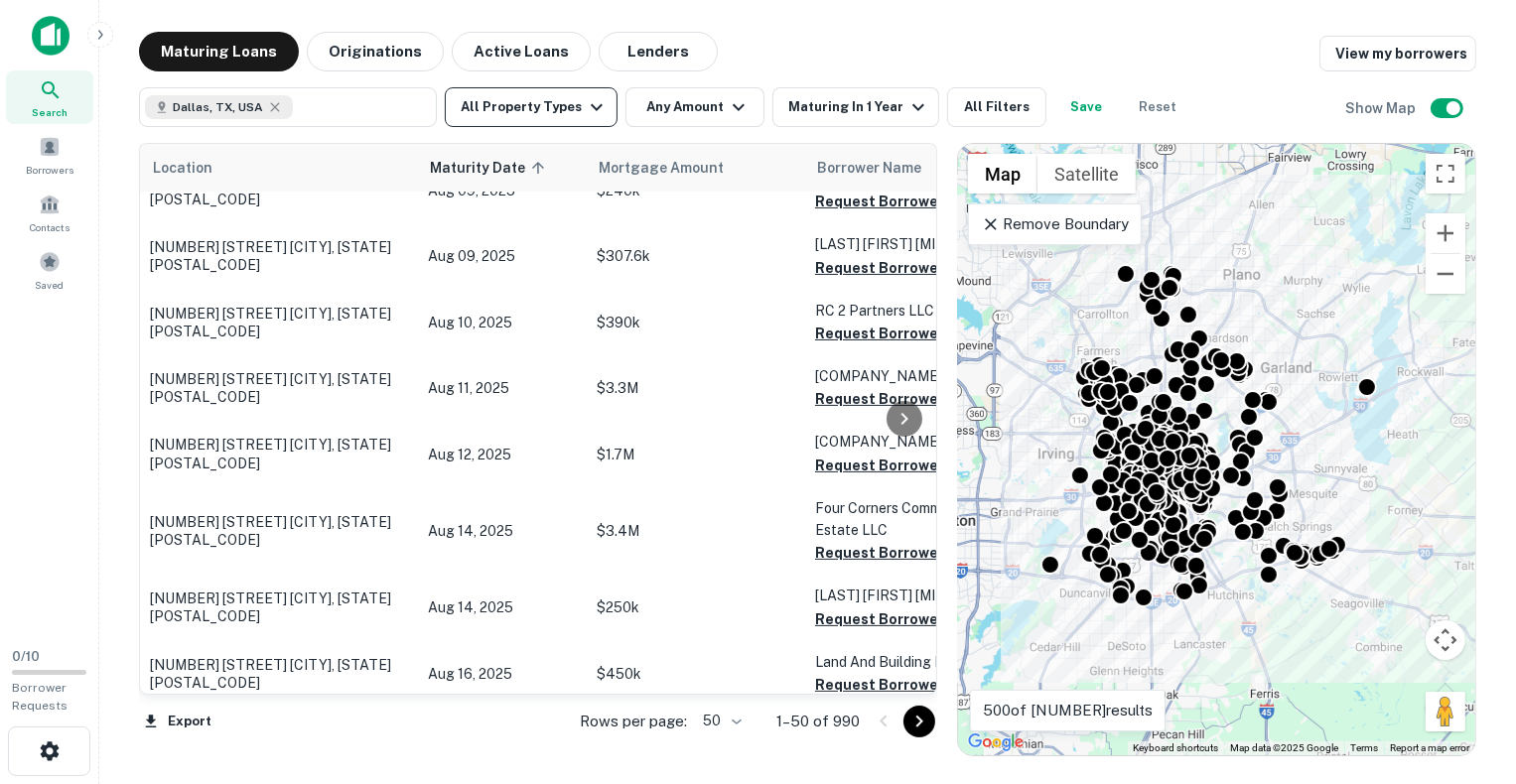 click 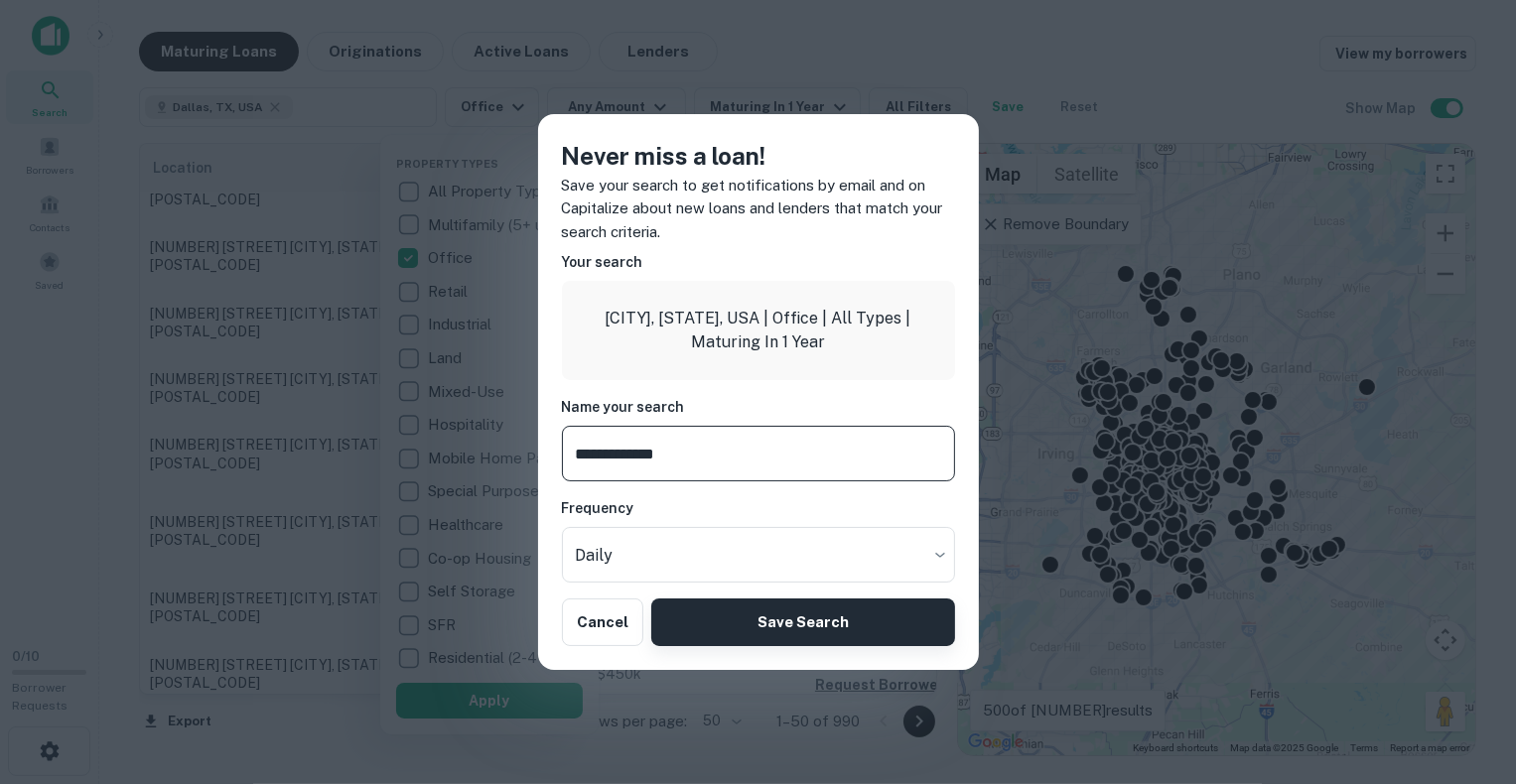 type on "**********" 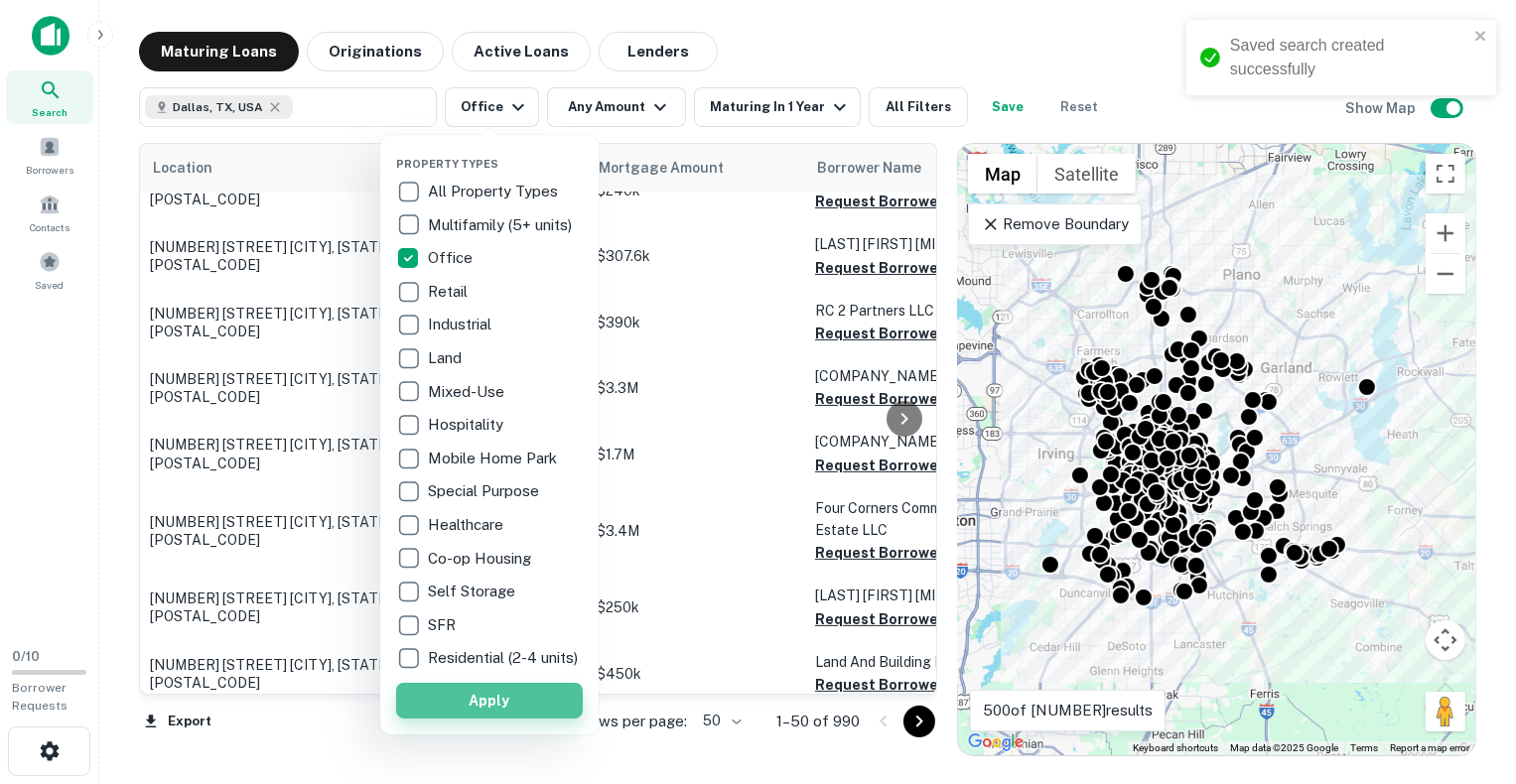 click on "Apply" at bounding box center [489, 701] 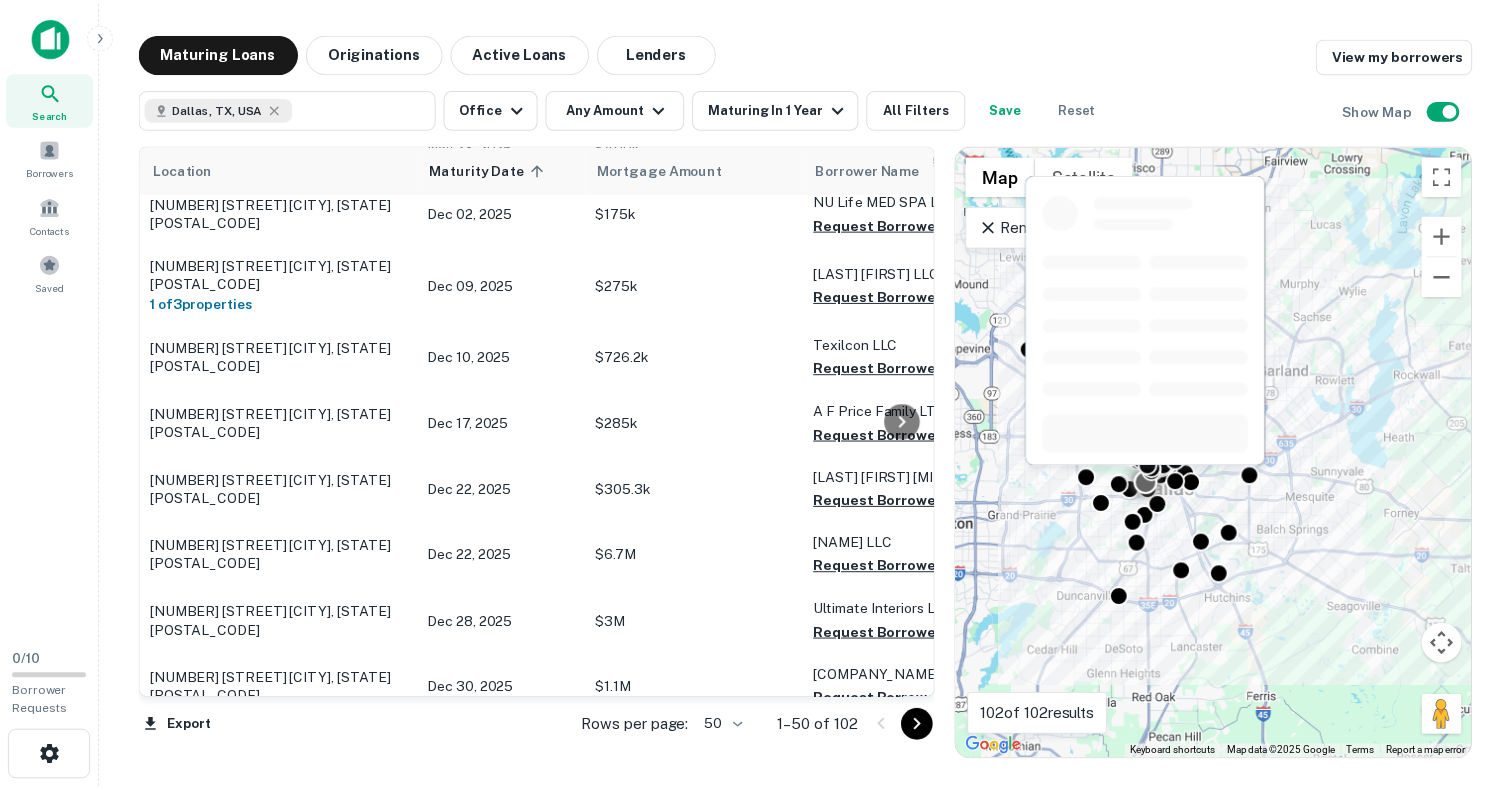 scroll, scrollTop: 2100, scrollLeft: 0, axis: vertical 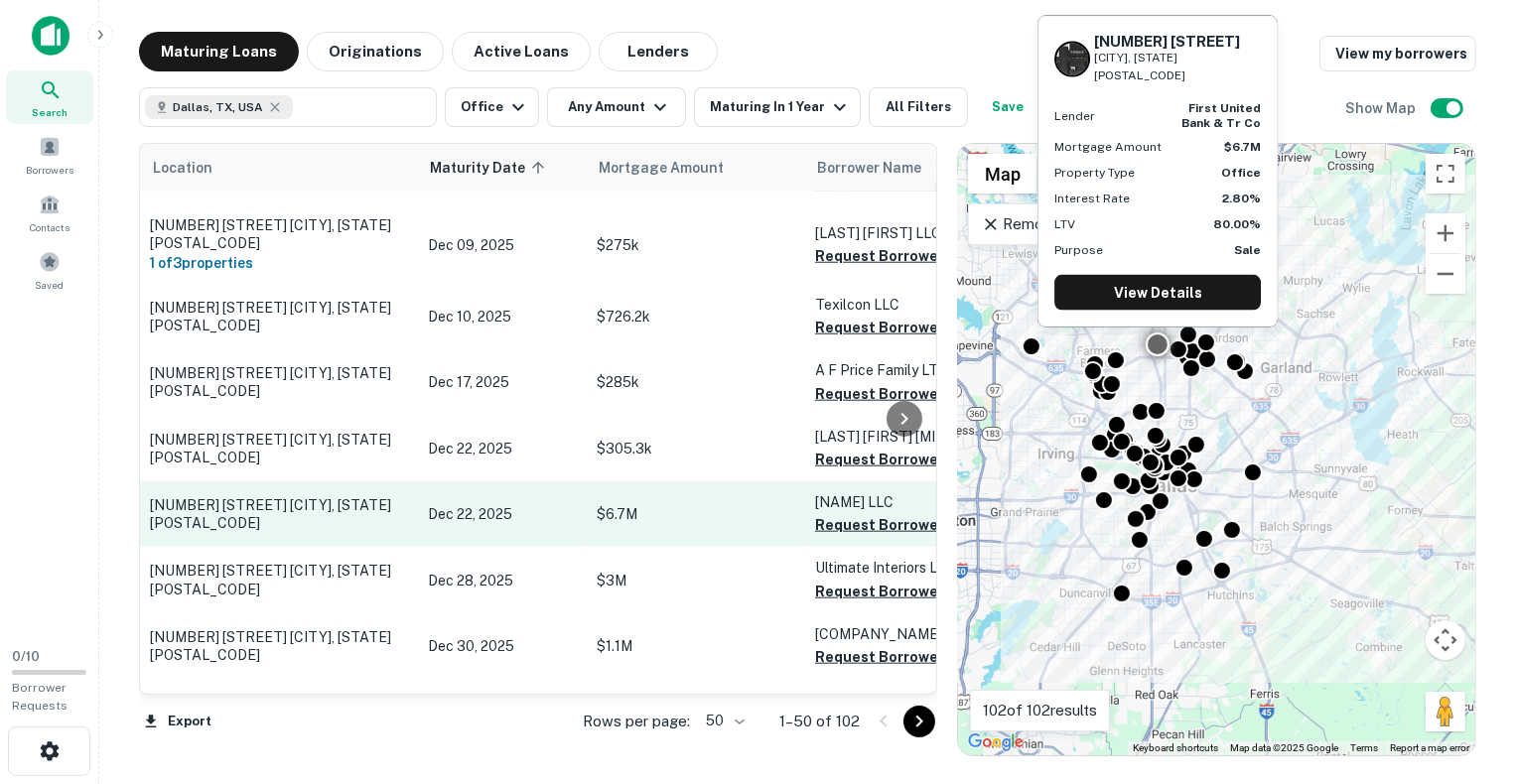 click on "[NUMBER] [STREET] [CITY], [STATE][POSTAL_CODE]" at bounding box center (279, 514) 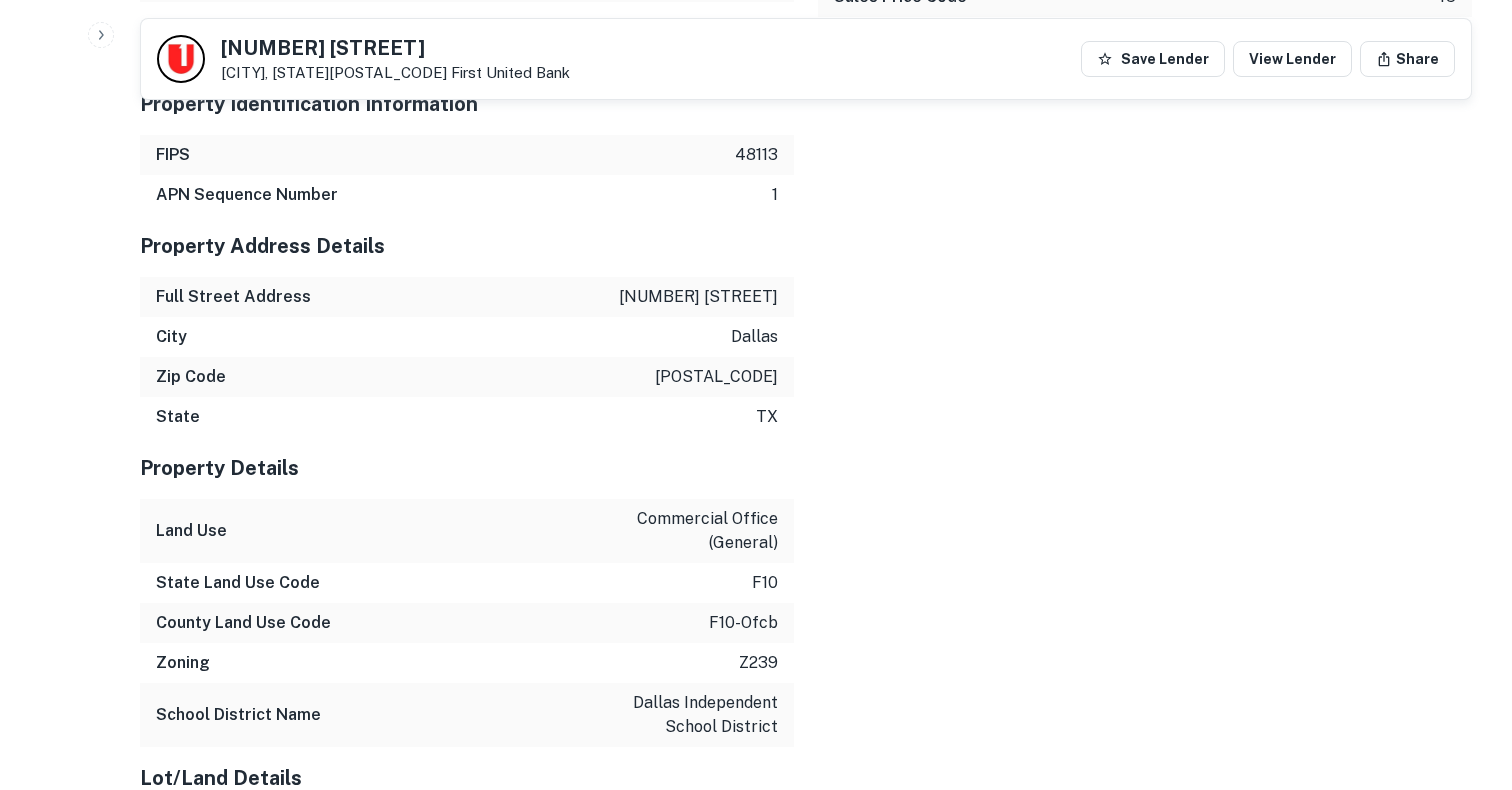 scroll, scrollTop: 1700, scrollLeft: 0, axis: vertical 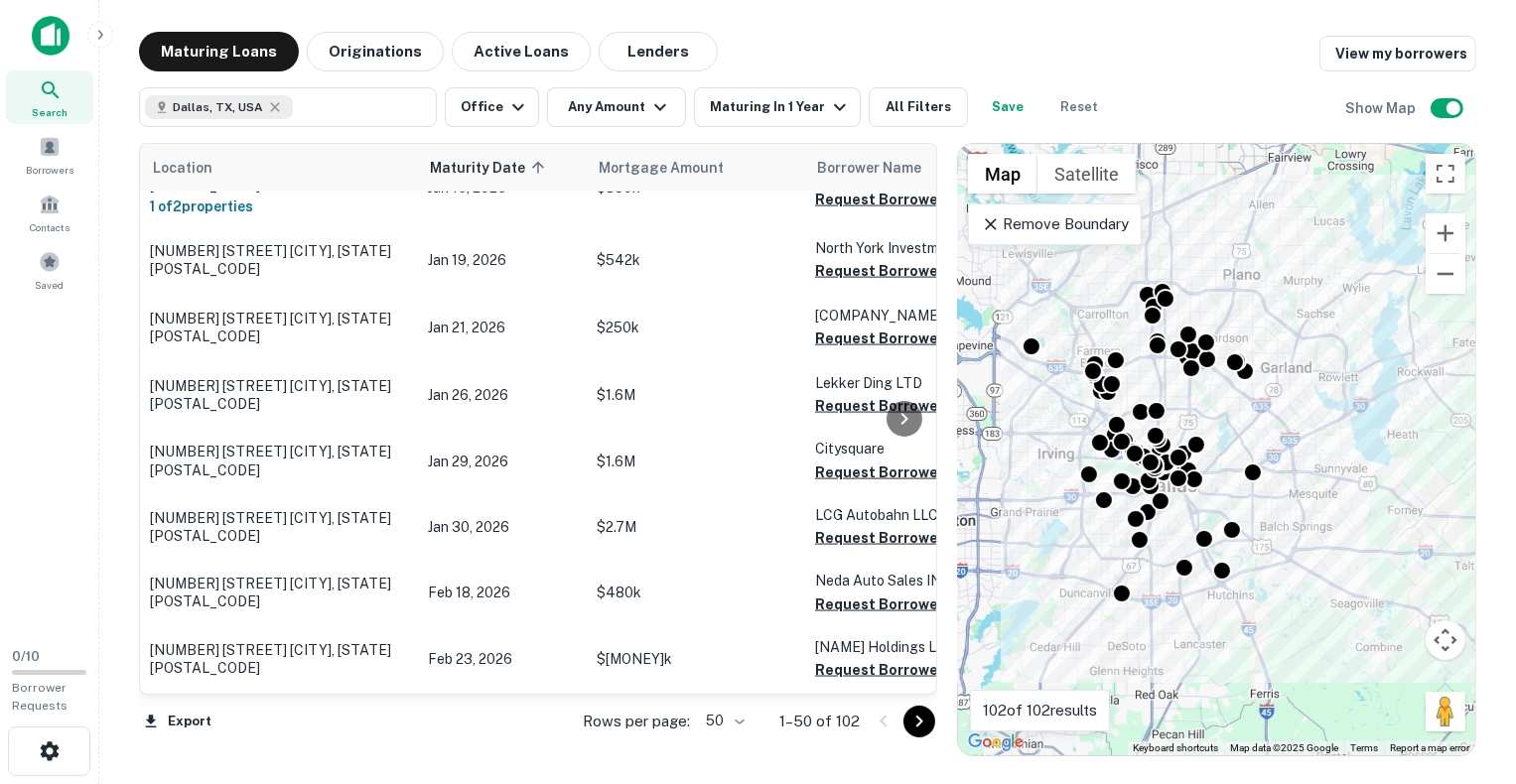 click on "Search Borrowers Contacts Saved 0 / 10 Borrower Requests Maturing Loans Originations Active Loans Lenders View my borrowers [CITY], [STATE], USA Office Any Amount Maturing In 1 Year All Filters Save Reset Show Map Location Maturity Date sorted ascending Mortgage Amount Borrower Name Lender Purpose Type Lender Type Sale Amount LTV Interest Rate Year Built Unit Count [NUMBER] [STREET] [CITY], [STATE][POSTAL_CODE] [DATE] $[MONEY]k [COMPANY_NAME] [COMPANY_NAME] [COMPANY_NAME] [COMPANY_NAME] - $[MONEY]k [PERCENTAGE]% [PERCENTAGE]% [YEAR] 1 [NUMBER] [STREET] [CITY], [STATE][POSTAL_CODE] 1 of 5 properties [DATE] $[MONEY]M [COMPANY_NAME] [COMPANY_NAME] [COMPANY_NAME] [COMPANY_NAME] - [COMPANY_NAME] [COMPANY_NAME] [COMPANY_NAME] [COMPANY_NAME] [COMPANY_NAME] [YEAR] 1 [NUMBER] [STREET] [CITY], [STATE][POSTAL_CODE] [DATE] $[MONEY]k [COMPANY_NAME] [FIRST] [LAST] -" at bounding box center [758, 392] 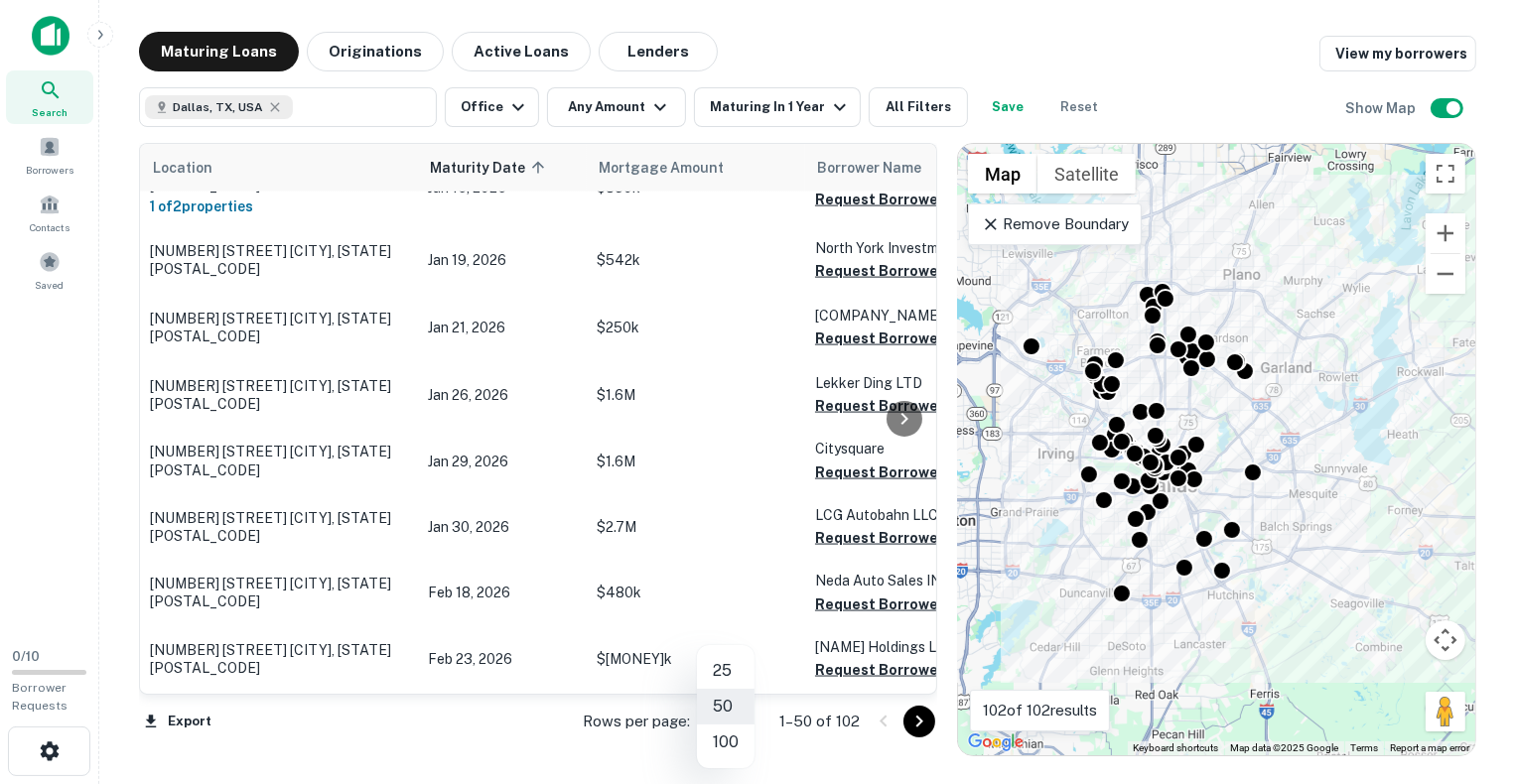 click on "100" at bounding box center (726, 742) 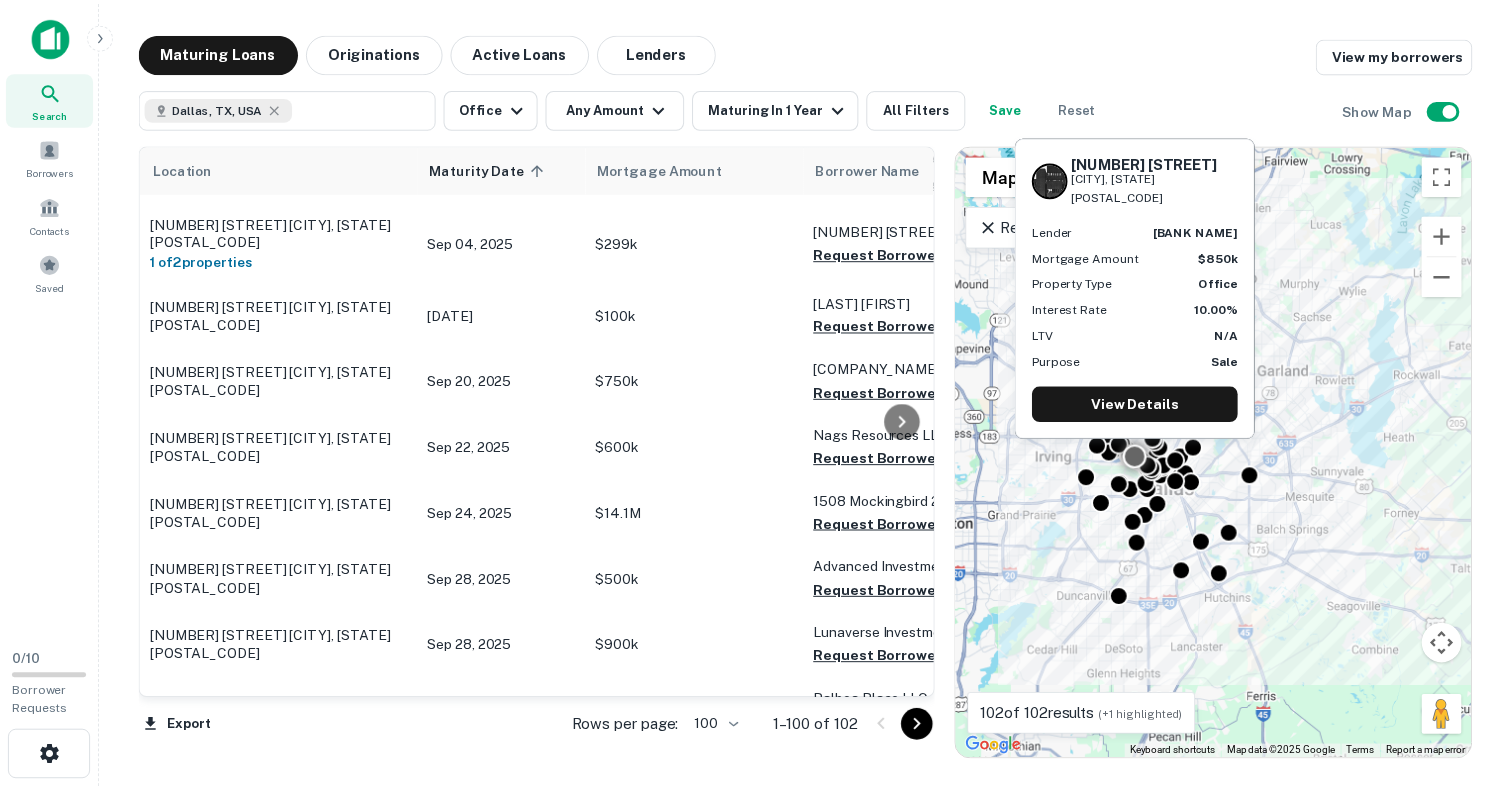 scroll, scrollTop: 0, scrollLeft: 0, axis: both 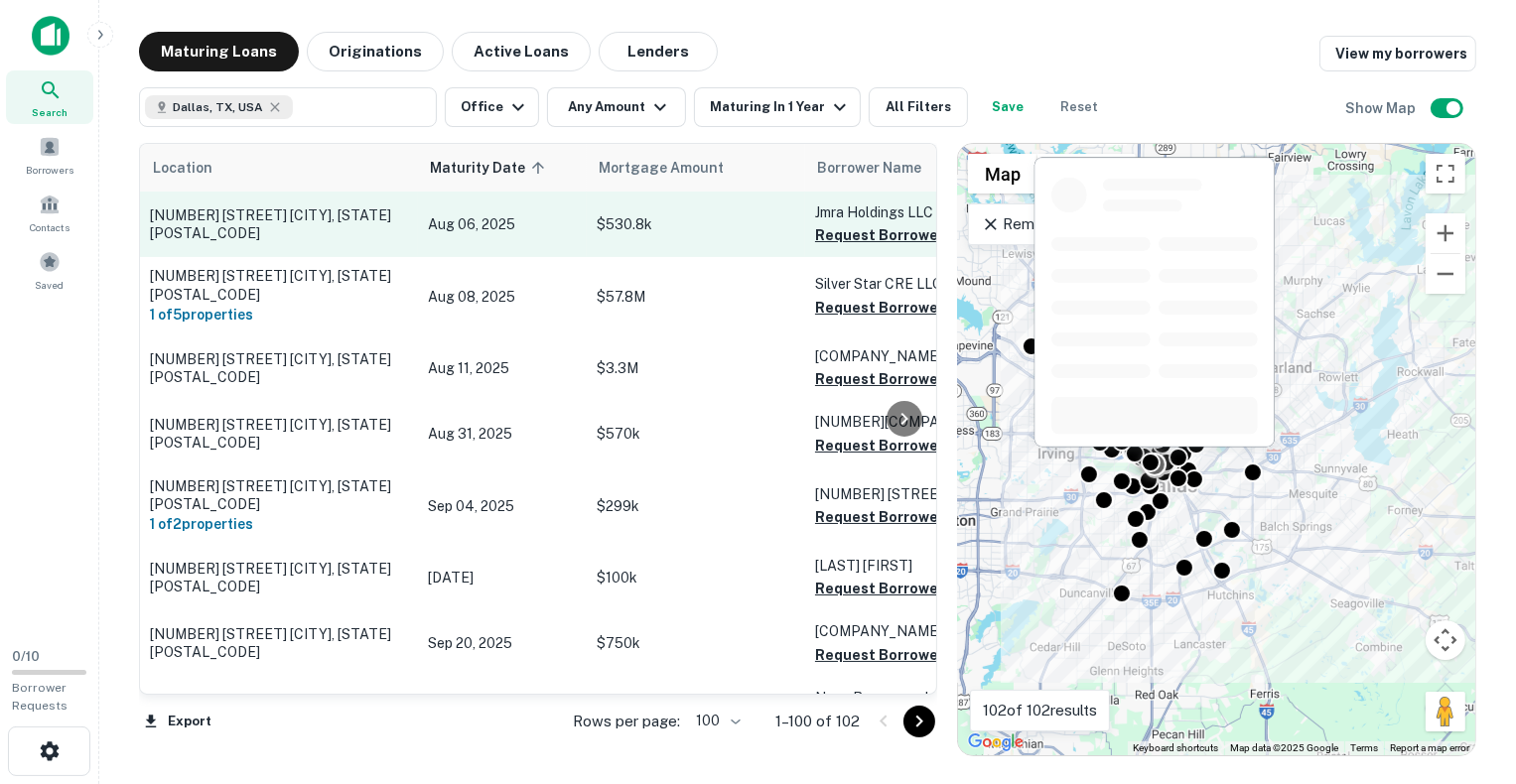 click on "Jmra Holdings LLC" at bounding box center (914, 212) 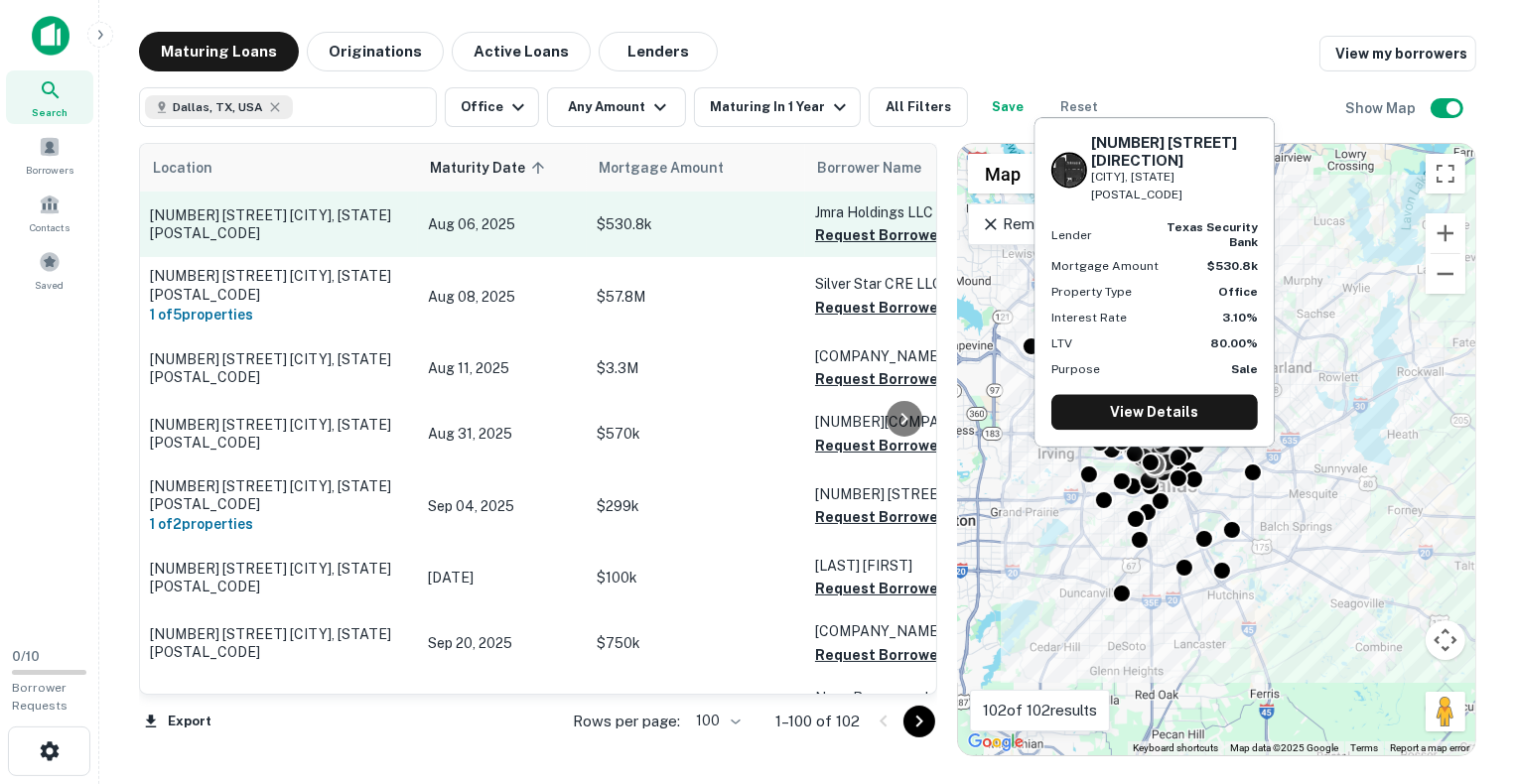 click on "Jmra Holdings LLC" at bounding box center [914, 212] 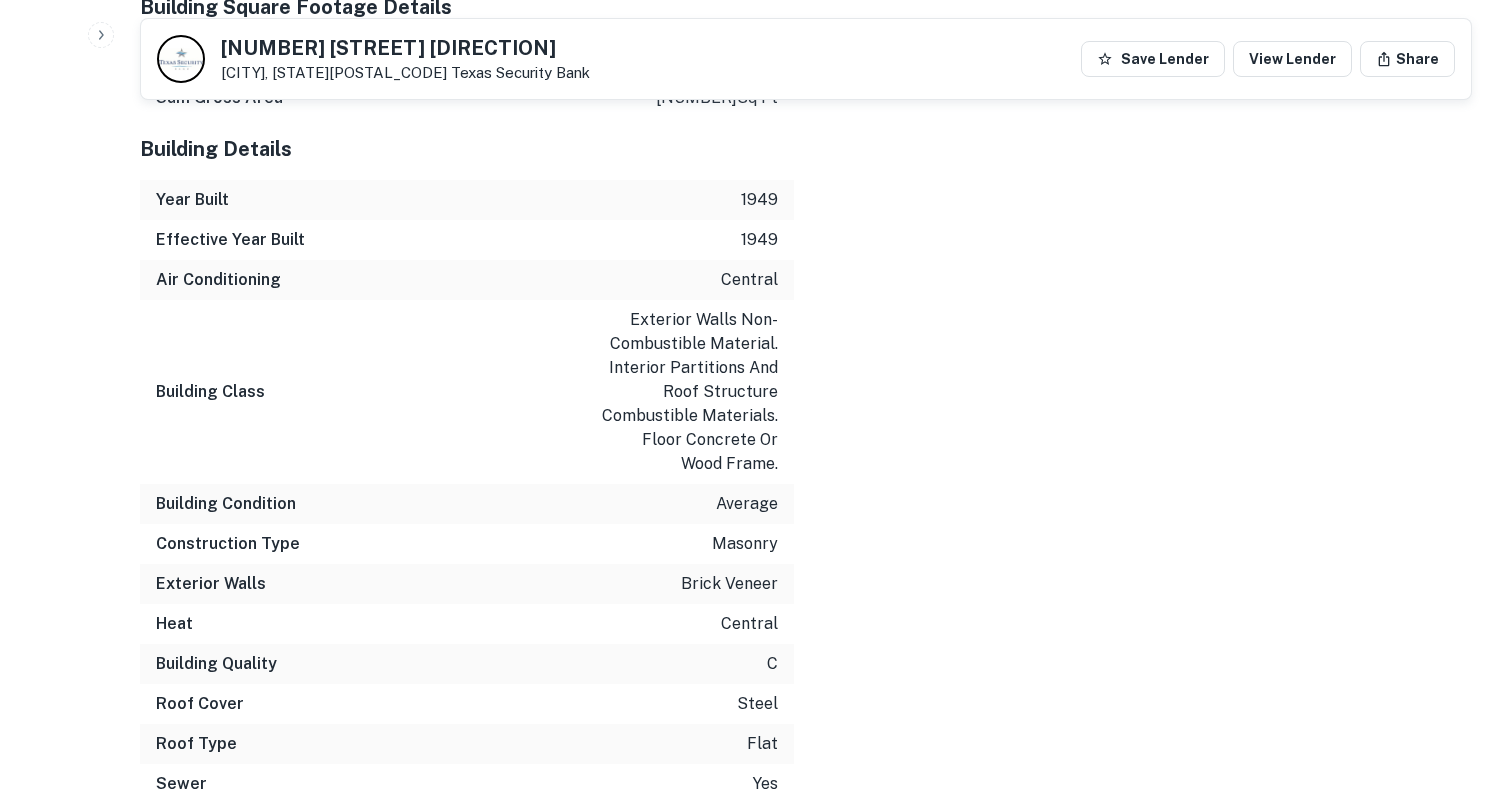 scroll, scrollTop: 2100, scrollLeft: 0, axis: vertical 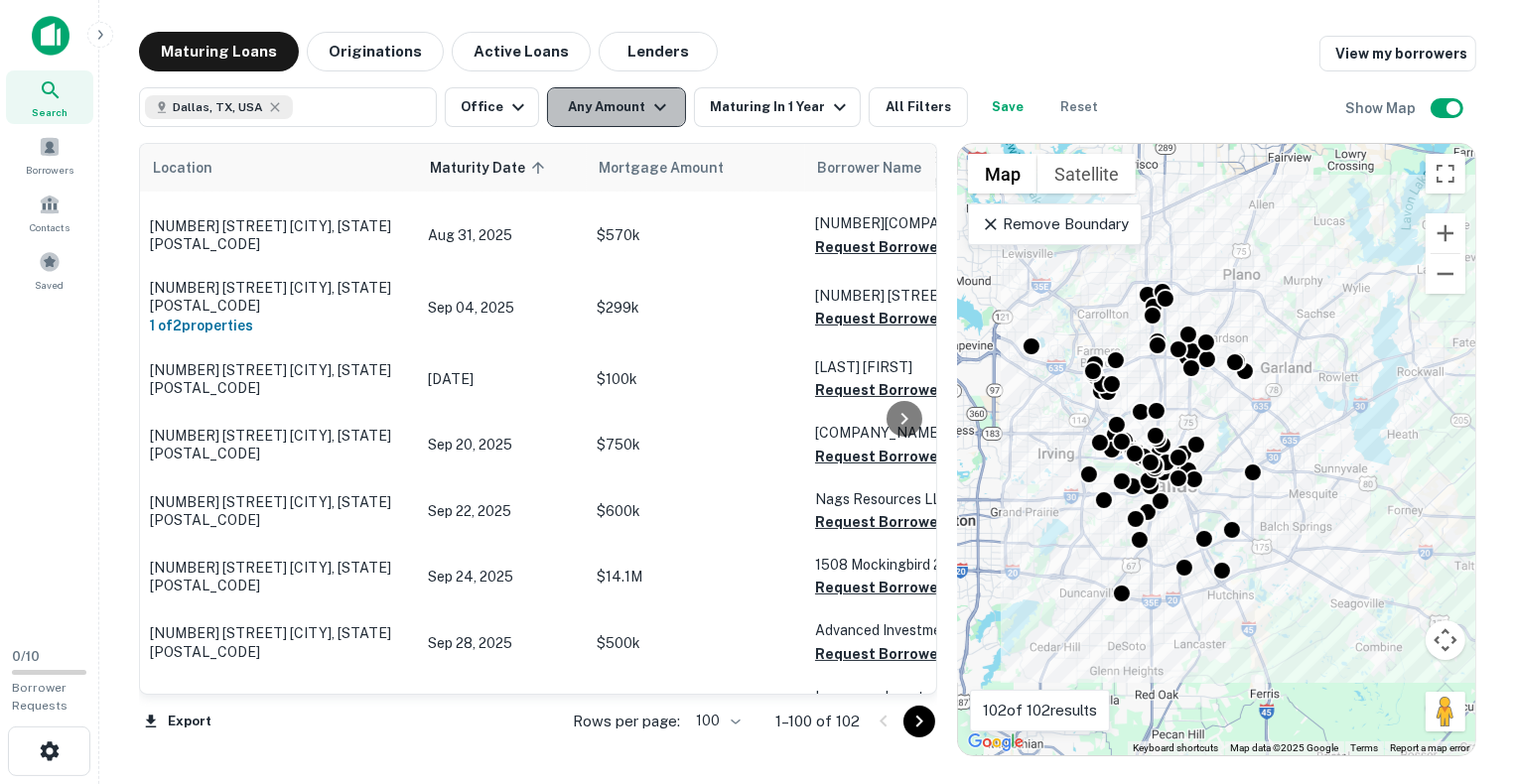 click 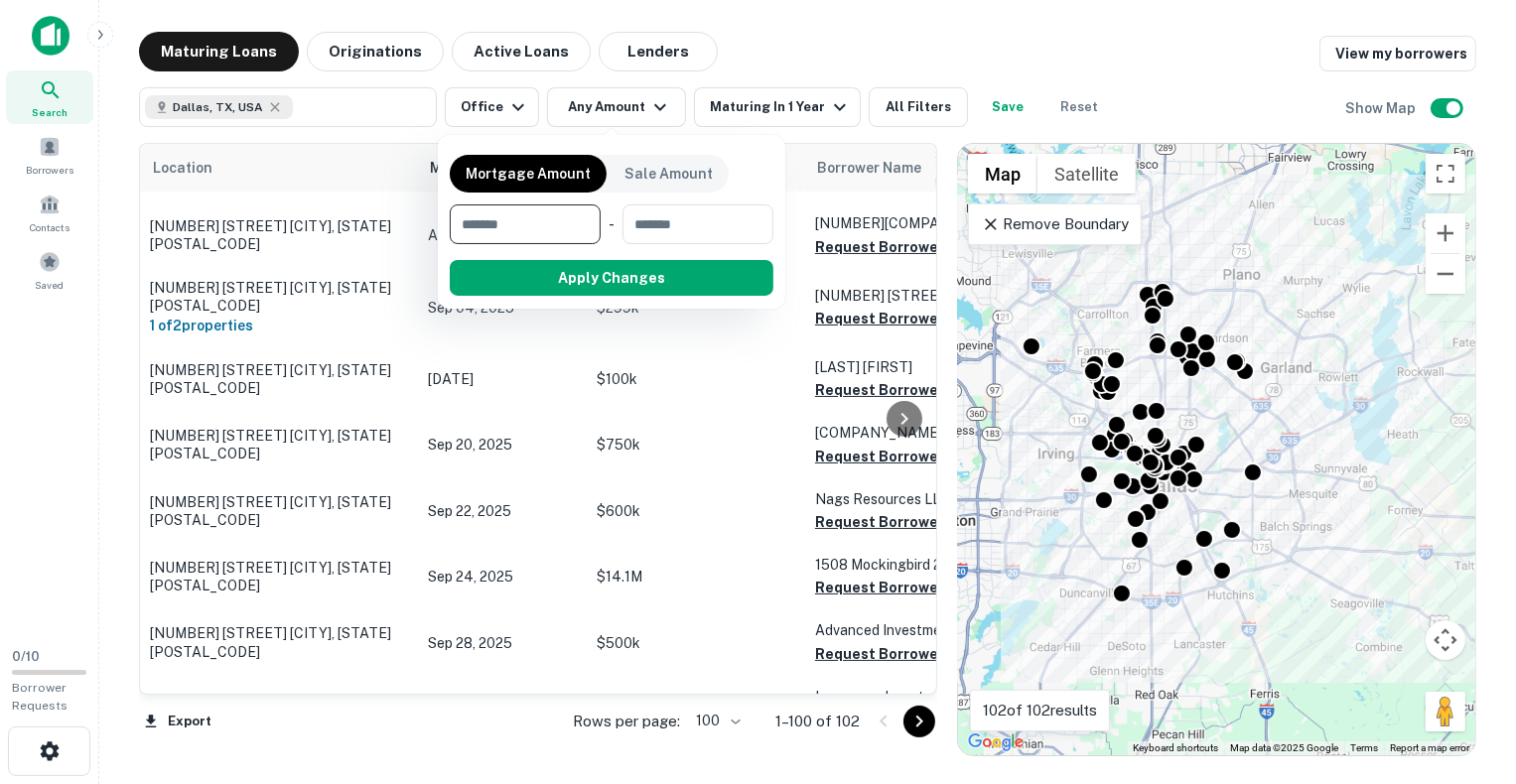 click at bounding box center (518, 224) 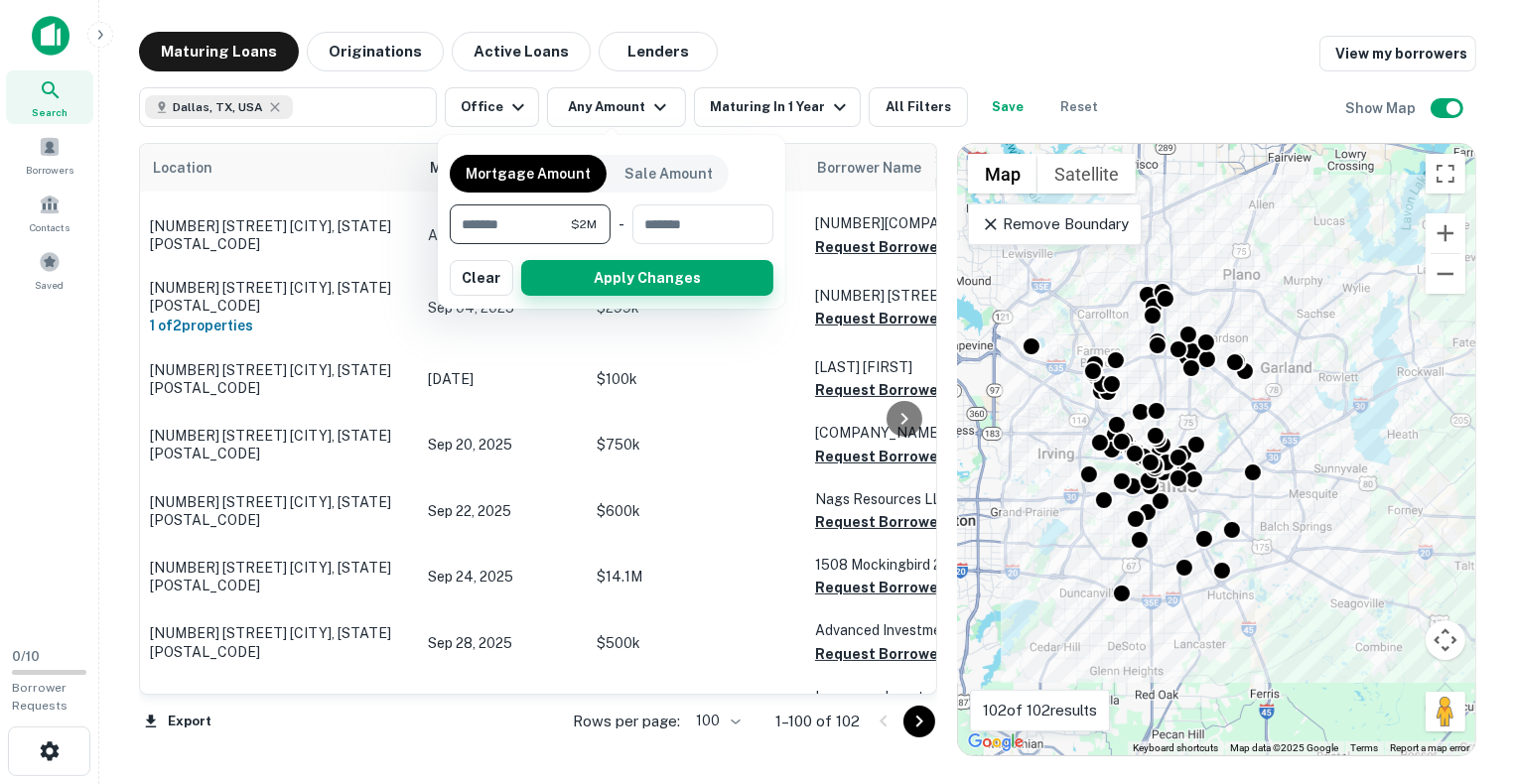 type on "*******" 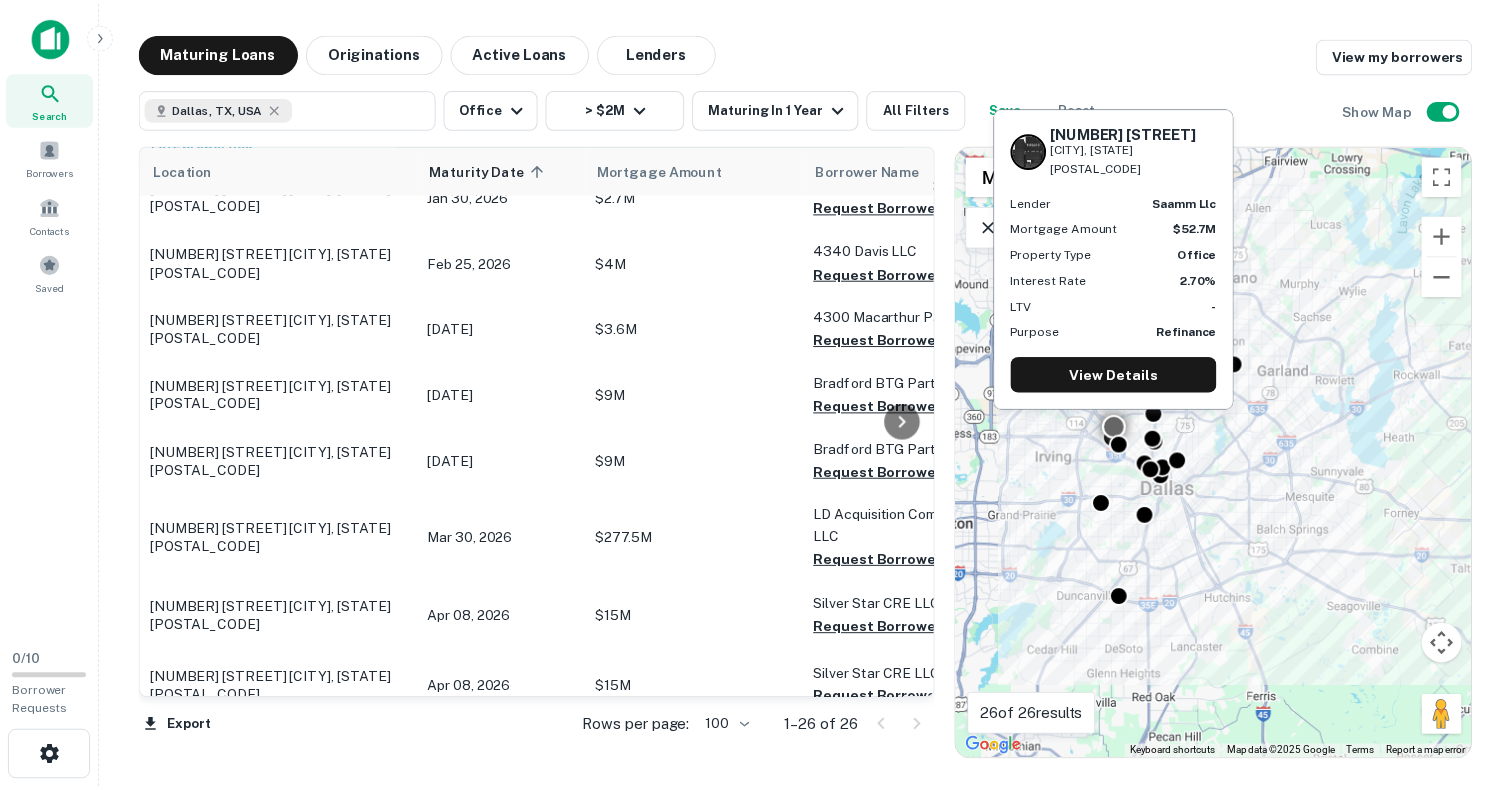scroll, scrollTop: 600, scrollLeft: 0, axis: vertical 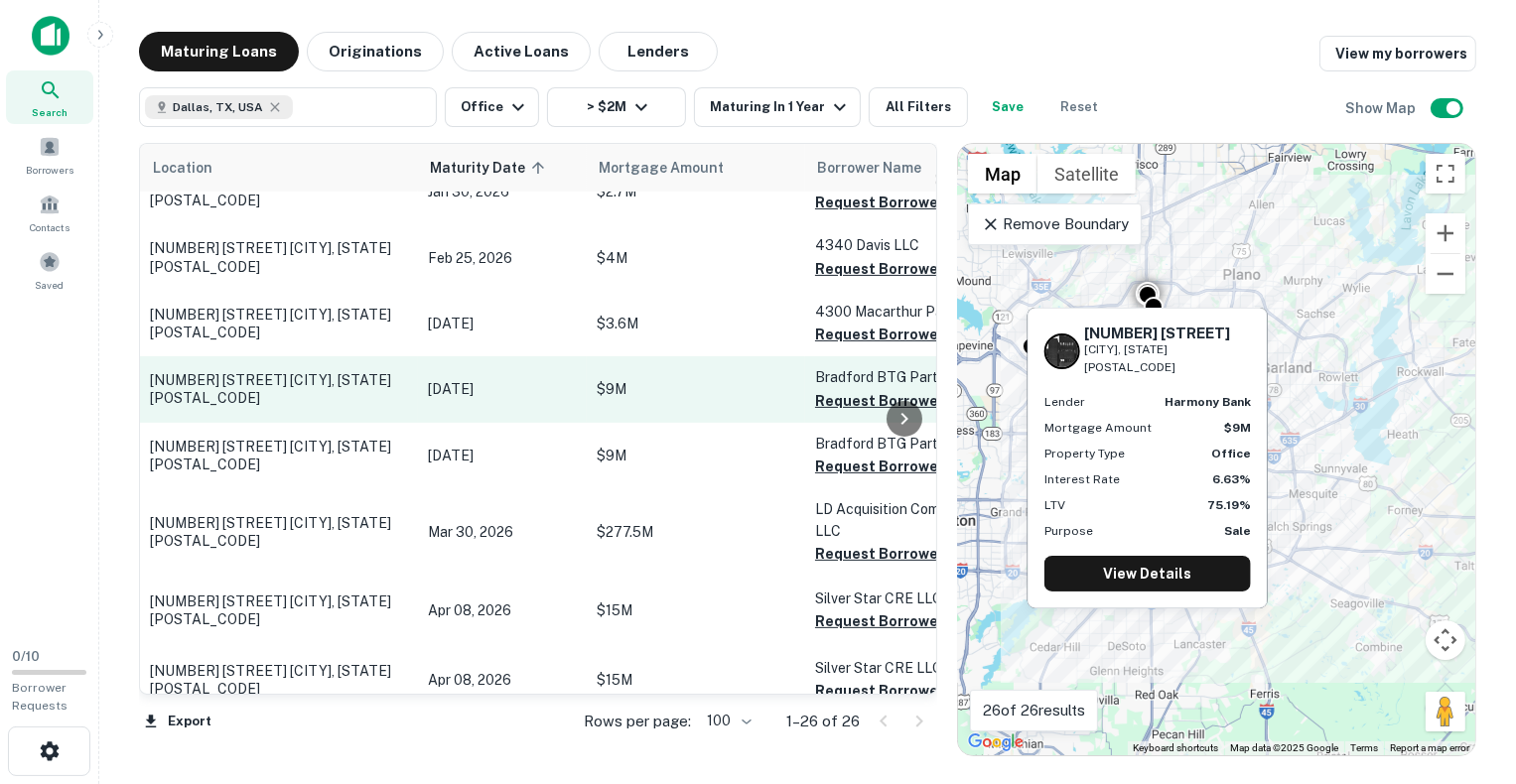 click on "[NUMBER] [STREET] [CITY], [STATE][POSTAL_CODE]" at bounding box center [279, 389] 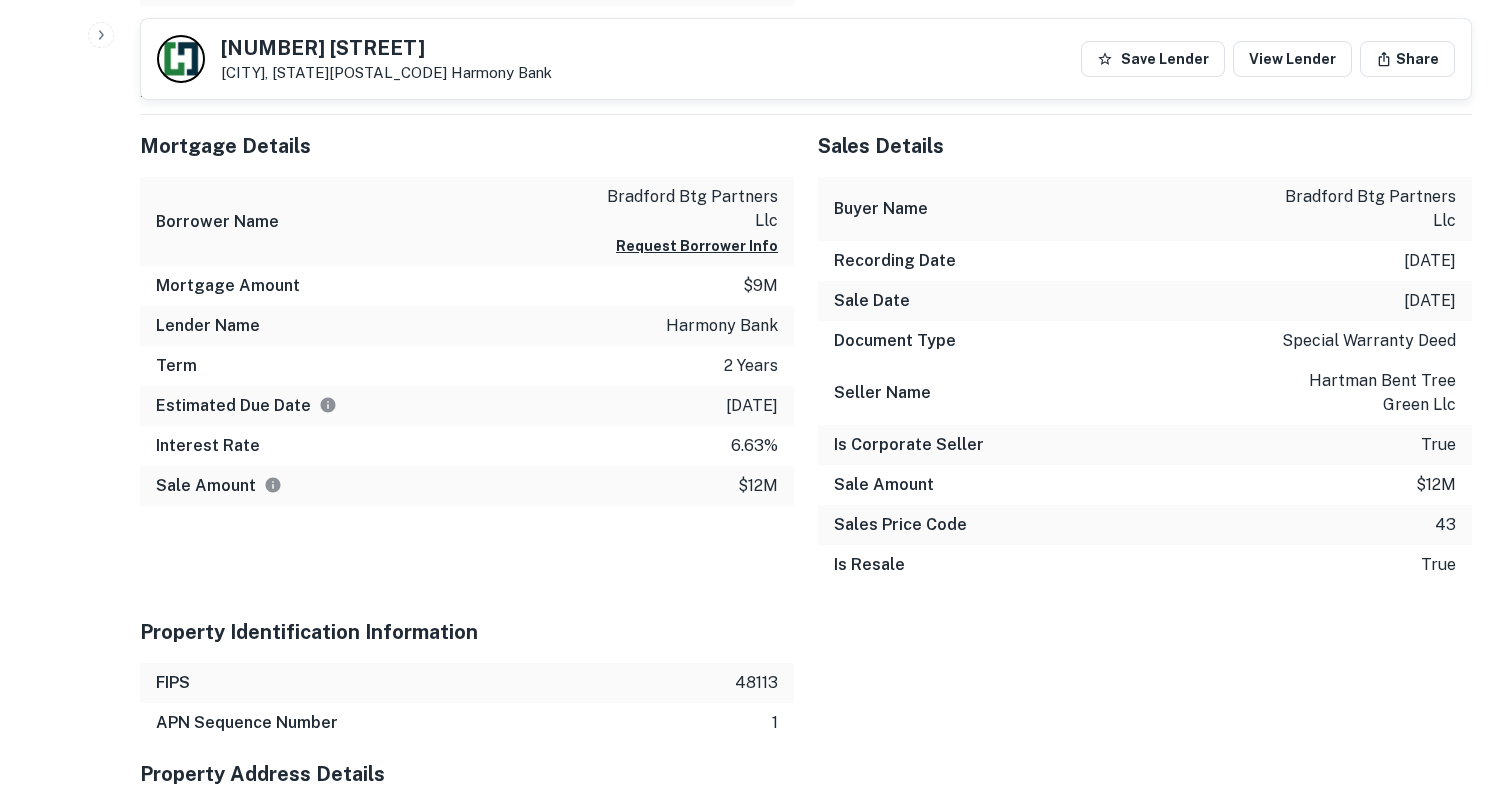 scroll, scrollTop: 1600, scrollLeft: 0, axis: vertical 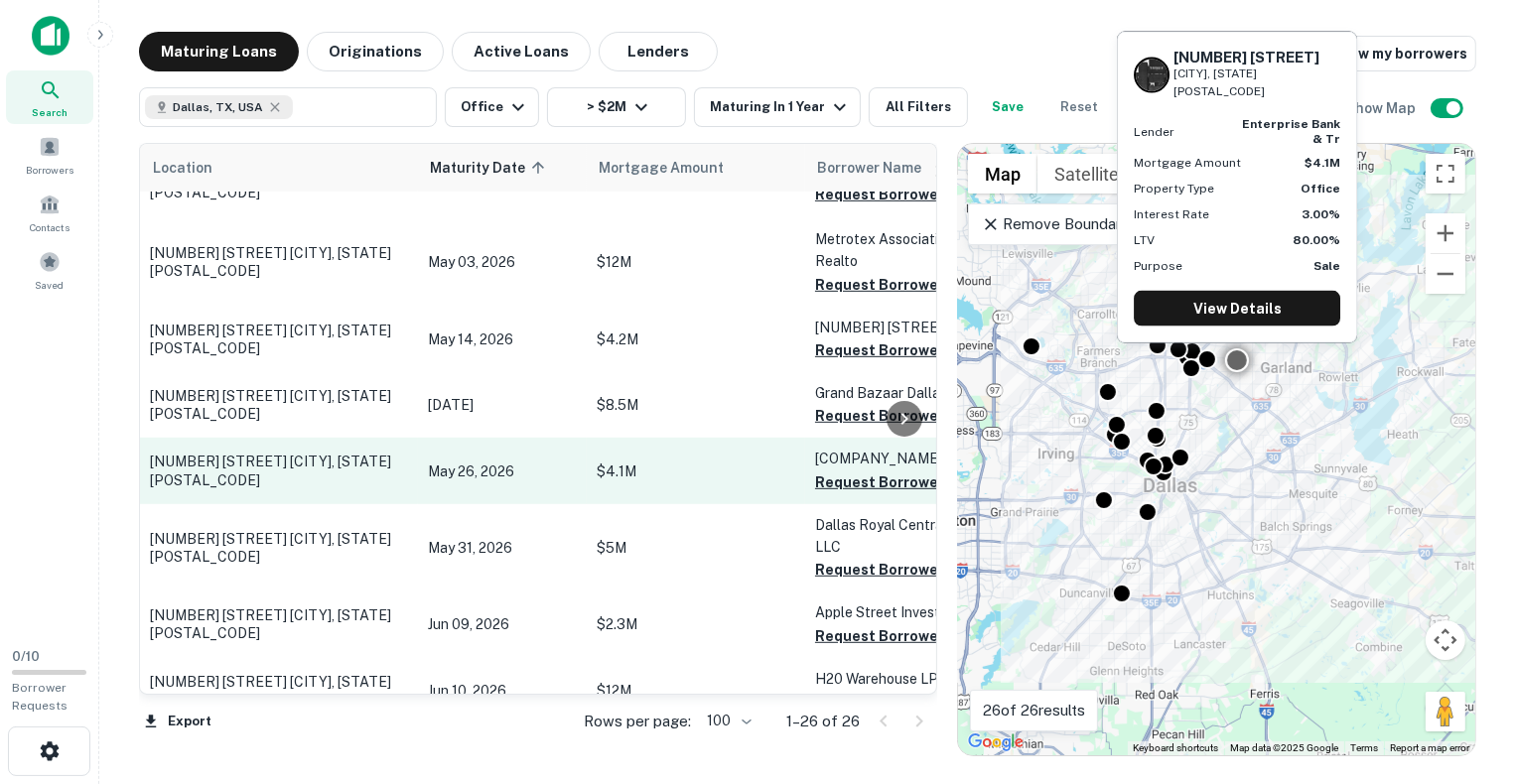 click on "[NUMBER] [STREET] [CITY], [STATE][POSTAL_CODE]" at bounding box center (279, 470) 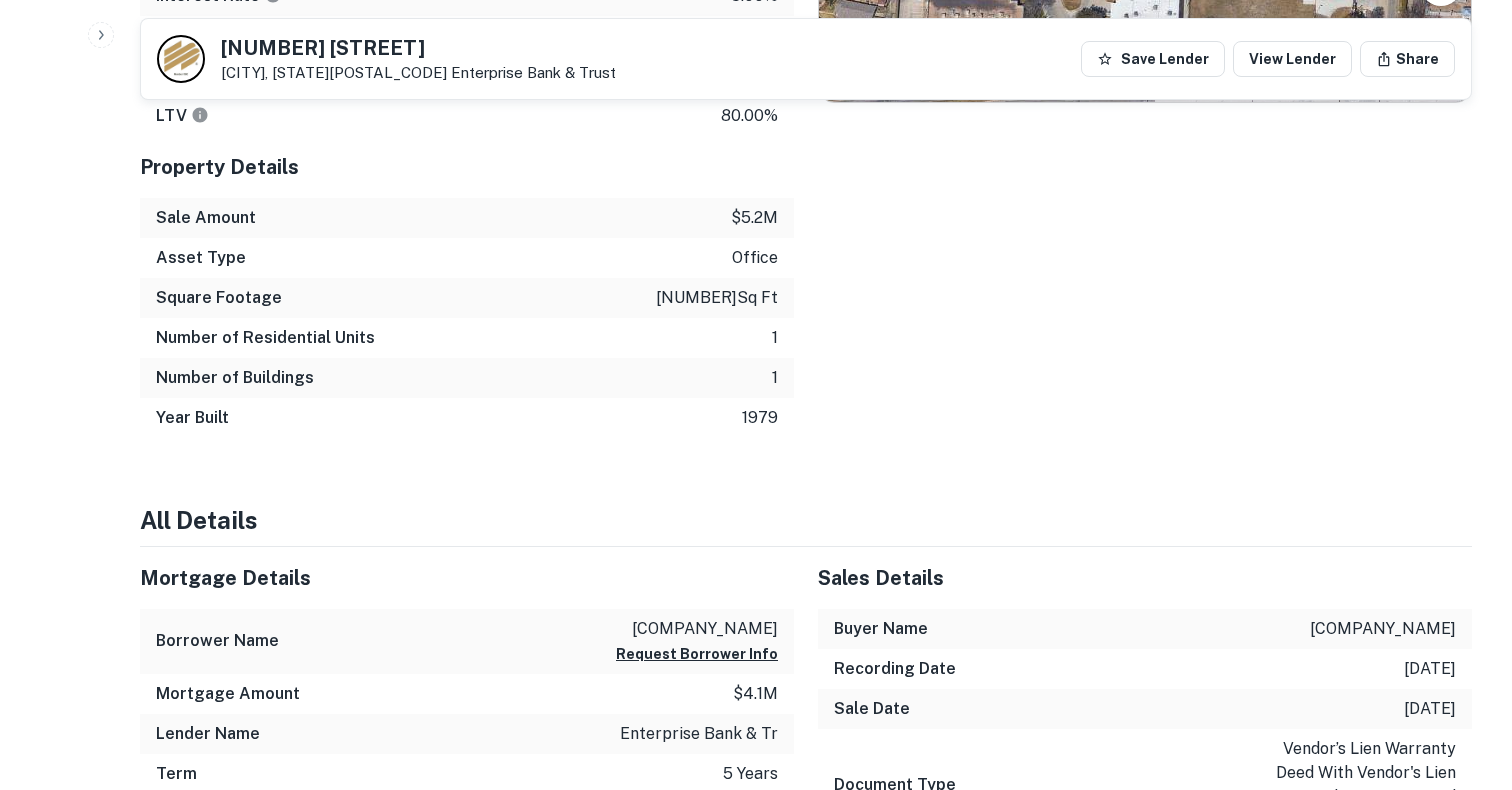 scroll, scrollTop: 1000, scrollLeft: 0, axis: vertical 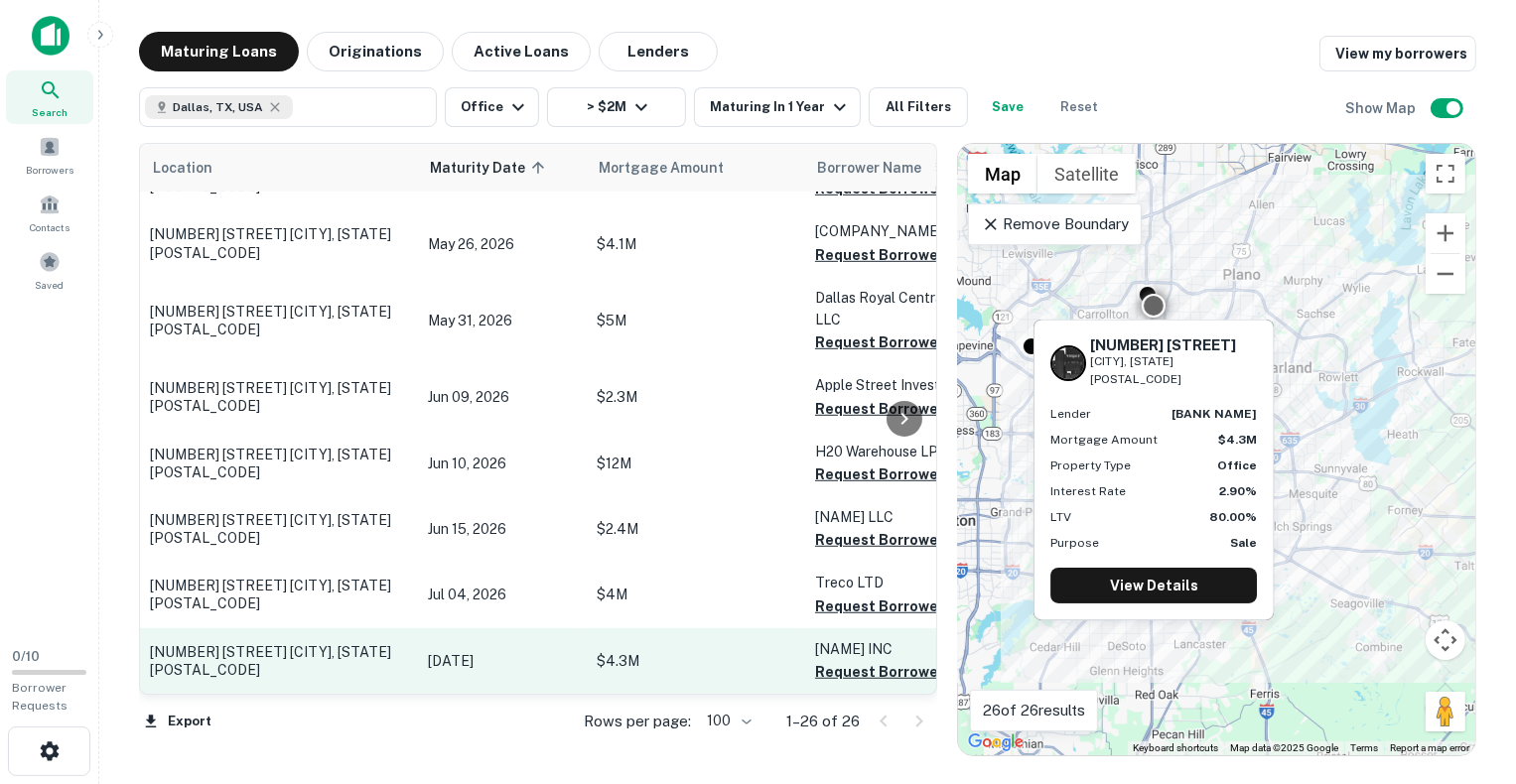 click on "[NUMBER] [STREET] [CITY], [STATE][POSTAL_CODE]" at bounding box center [279, 661] 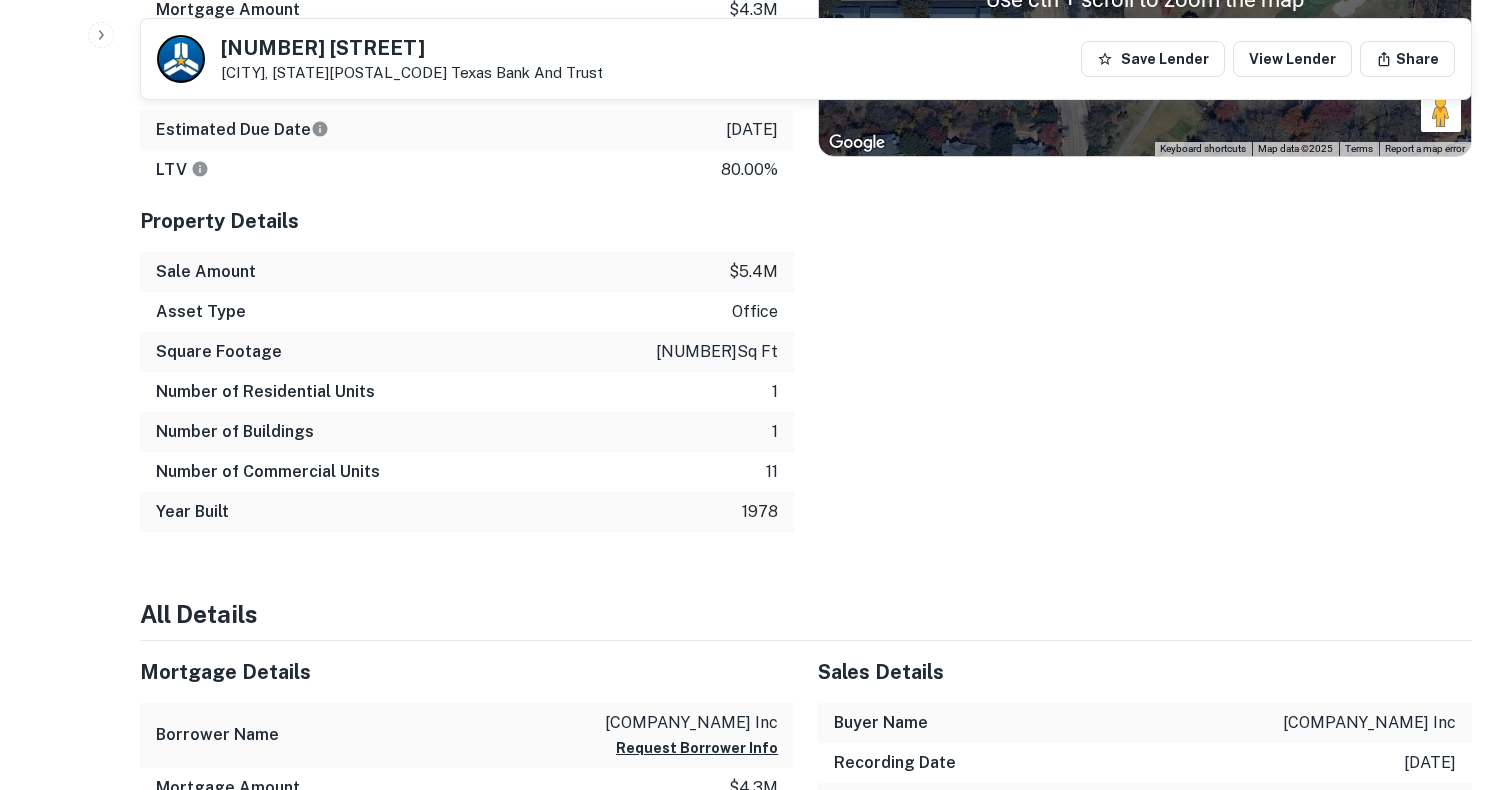 scroll, scrollTop: 1000, scrollLeft: 0, axis: vertical 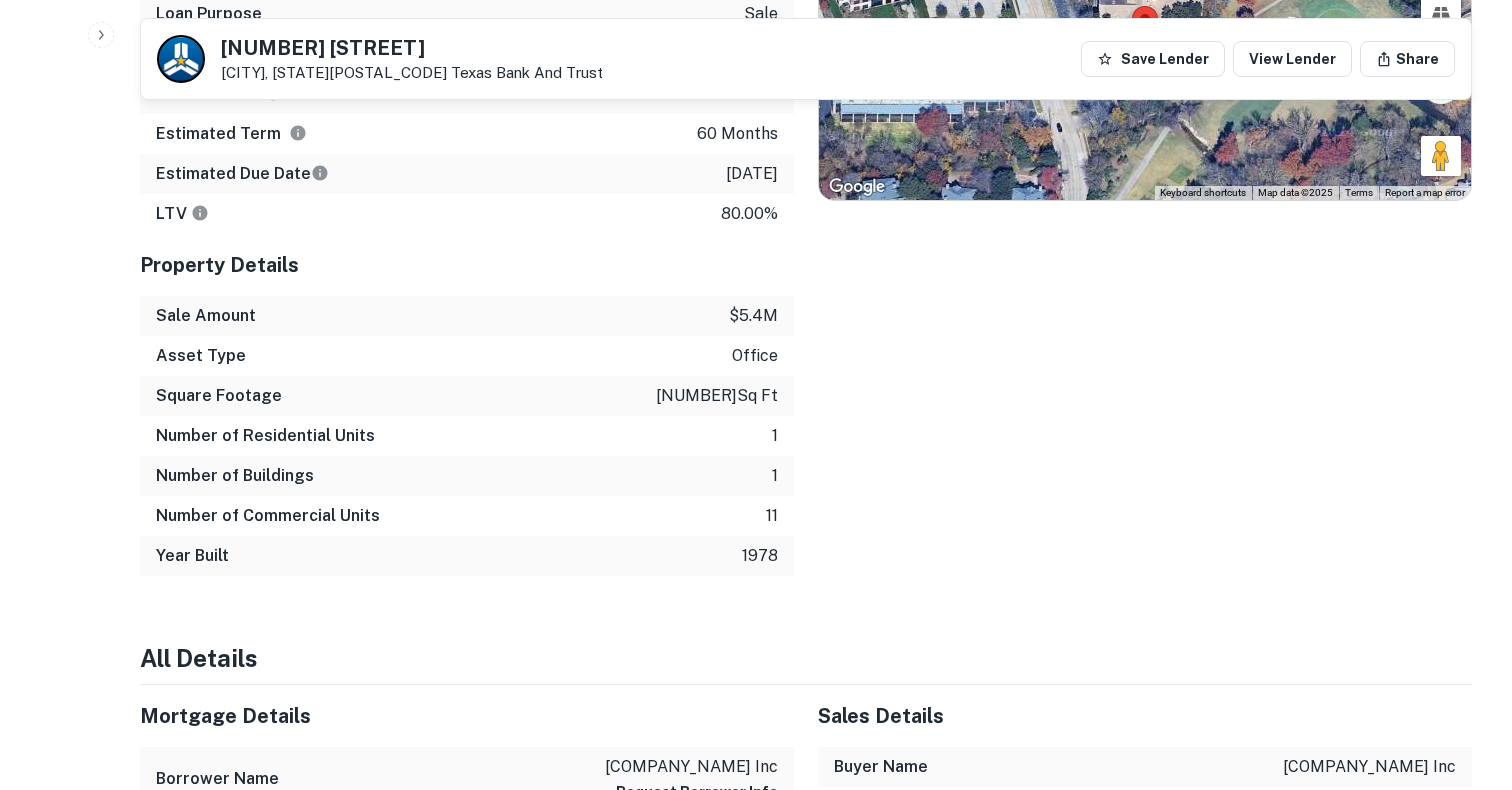click on "Location ← Move left → Move right ↑ Move up ↓ Move down + Zoom in - Zoom out Home Jump left by 75% End Jump right by 75% Page Up Jump up by 75% Page Down Jump down by 75% Use ctrl + scroll to zoom the map Map Terrain Satellite Labels Keyboard shortcuts Map Data Map data ©2025 Map data ©2025 20 m  Click to toggle between metric and imperial units Terms Report a map error" at bounding box center [1133, 201] 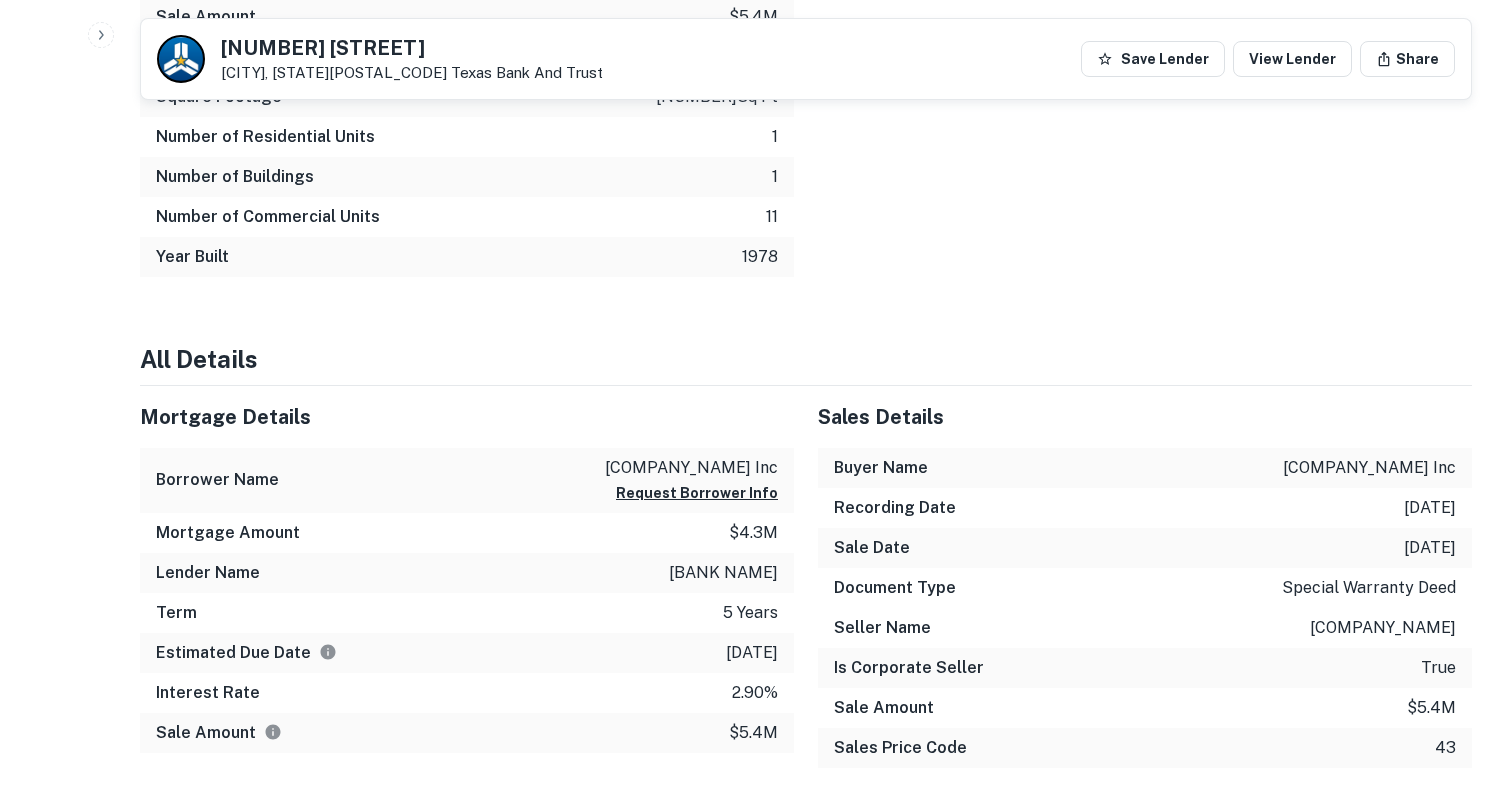 scroll, scrollTop: 1300, scrollLeft: 0, axis: vertical 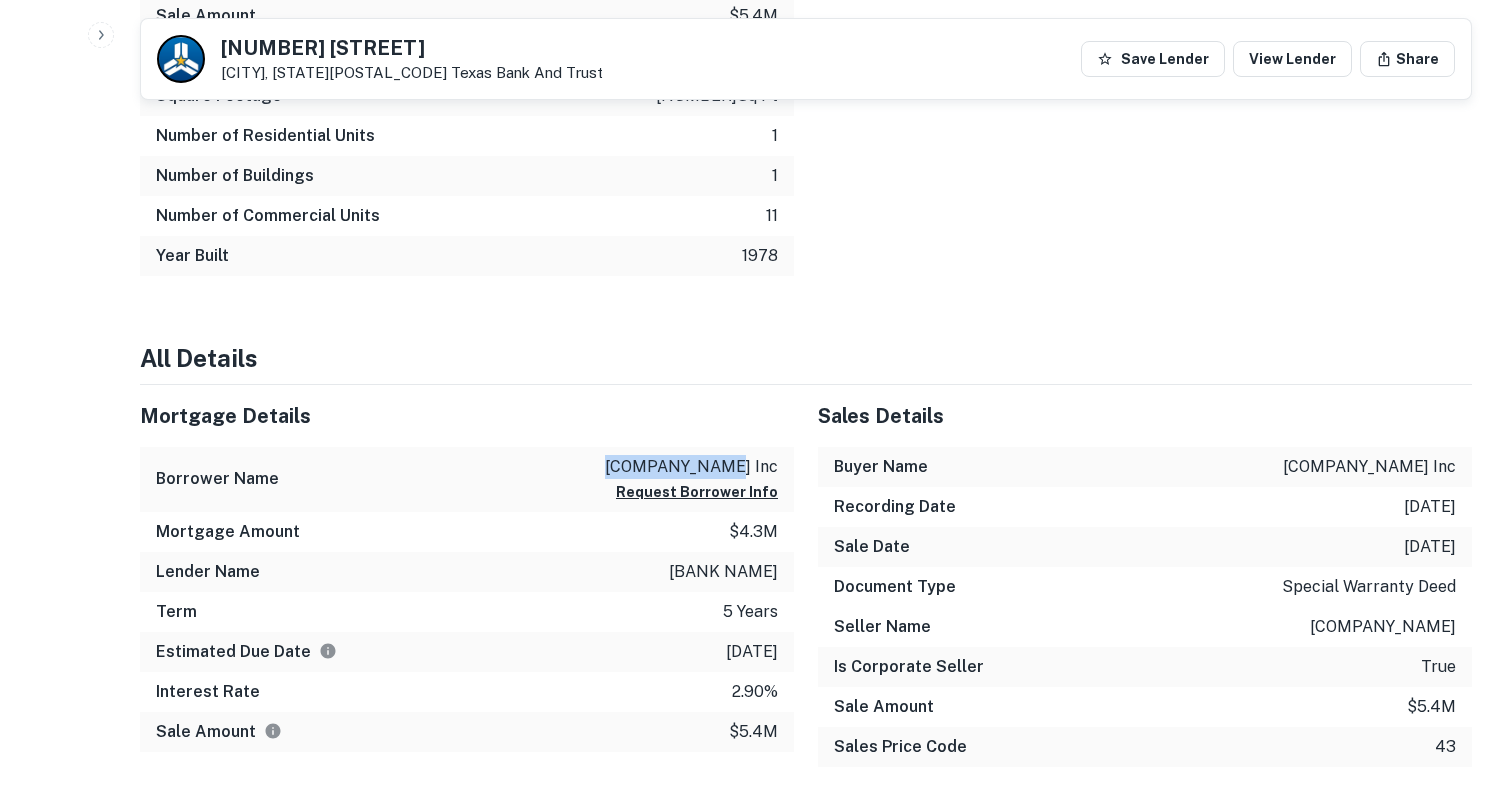 drag, startPoint x: 620, startPoint y: 489, endPoint x: 734, endPoint y: 501, distance: 114.62984 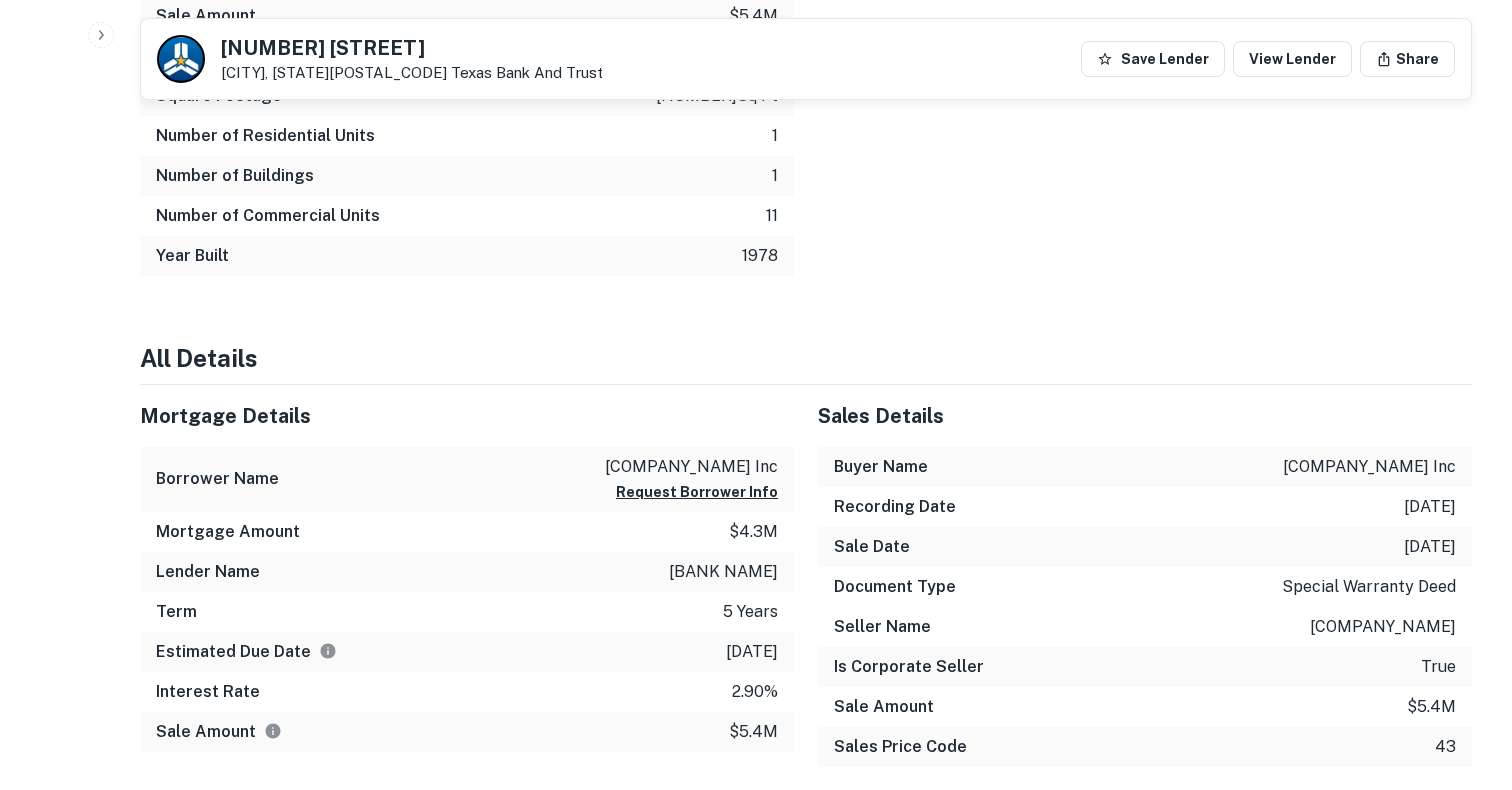 click on "Summary Mortgage Details Borrower Name [NAME] INC Request Borrower Info Transaction Date [DATE] Loan Purpose sale Mortgage Amount $[AMOUNT] Interest Rate [RATE]% Estimated Term 60 months Estimated Due Date [DATE] LTV [PERCENT]% Property Details Sale Amount $[AMOUNT] Asset Type office Square Footage [NUMBER] sq ft Number of Residential Units 1 Number of Buildings 1 Number of Commercial Units 11 Year Built 1978 Location ← Move left → Move right ↑ Move up ↓ Move down + Zoom in - Zoom out Home Jump left by 75% End Jump right by 75% Page Up Jump up by 75% Page Down Jump down by 75% Use ctrl + scroll to zoom the map Map Terrain Satellite Labels Keyboard shortcuts Map Data Map data ©2025 Map data ©2025 20 m Click to toggle between metric and imperial units Terms Report a map error All Details Mortgage Details Borrower Name [NAME] INC Request Borrower Info Mortgage Amount $[AMOUNT] Lender Name [BANK NAME] Term 5 years Estimated Due Date [DATE] Interest Rate [RATE]% $[AMOUNT] [NUMBER]" at bounding box center [806, 1225] 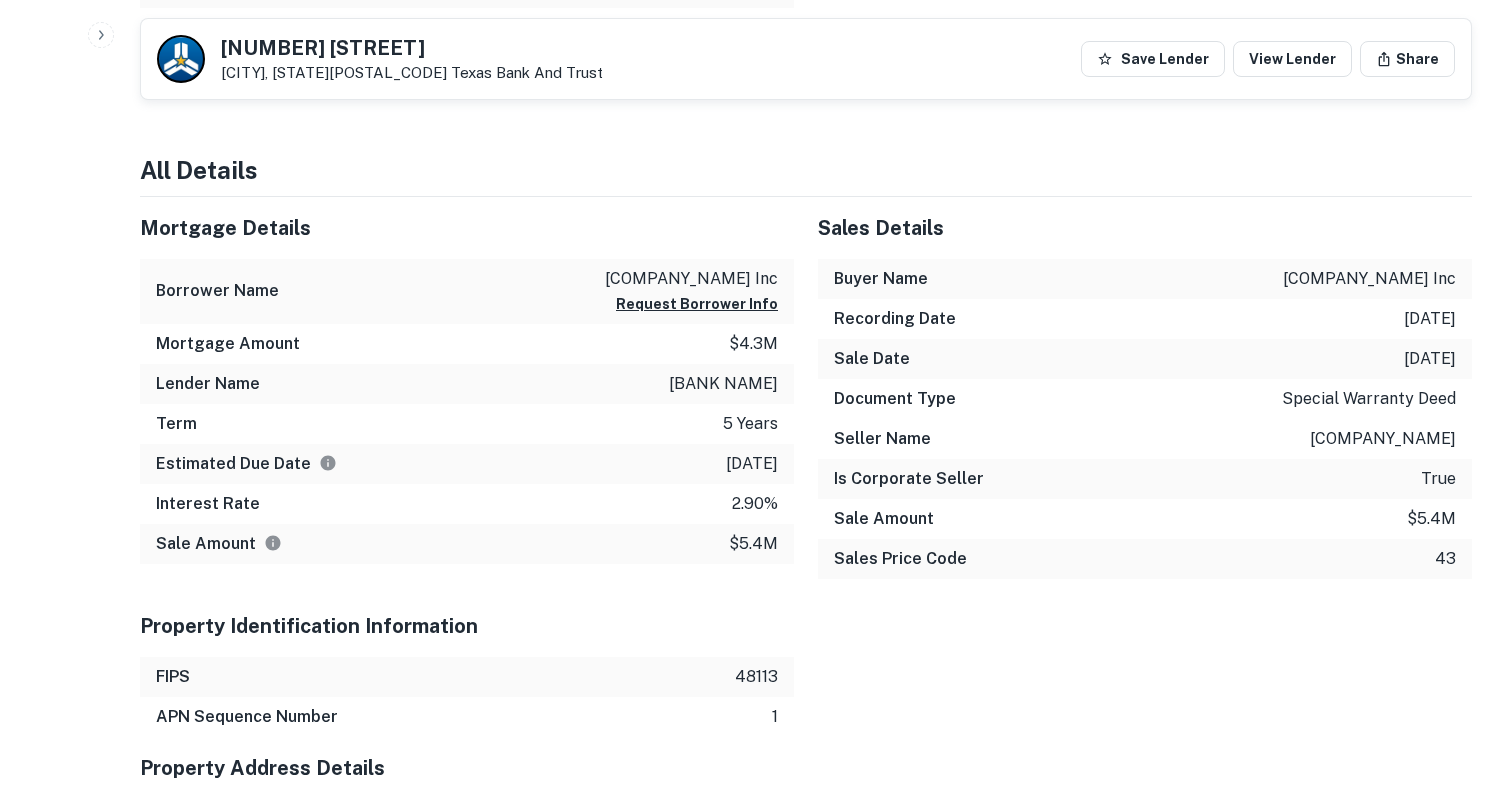 scroll, scrollTop: 1500, scrollLeft: 0, axis: vertical 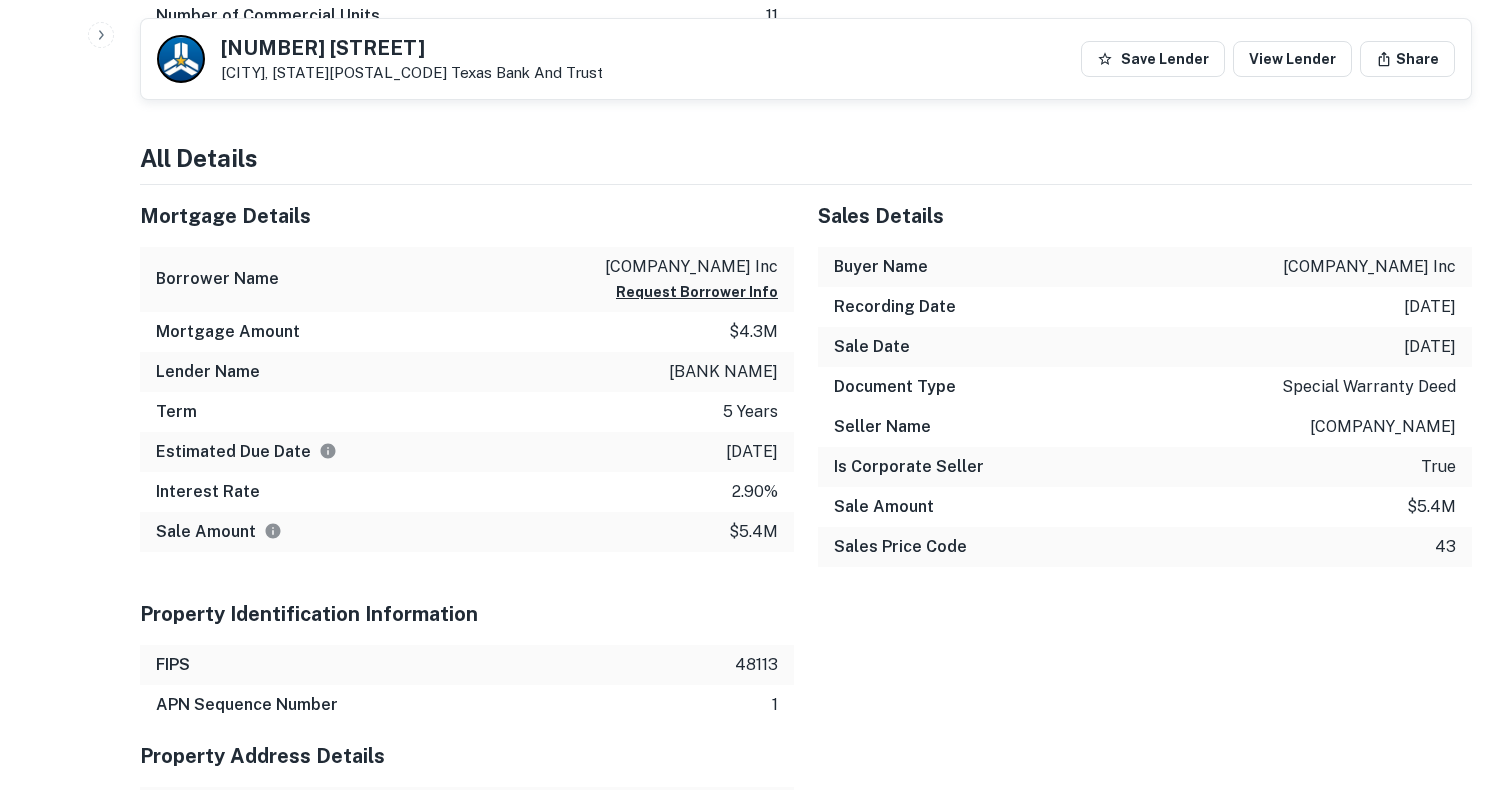 drag, startPoint x: 620, startPoint y: 285, endPoint x: 778, endPoint y: 285, distance: 158 